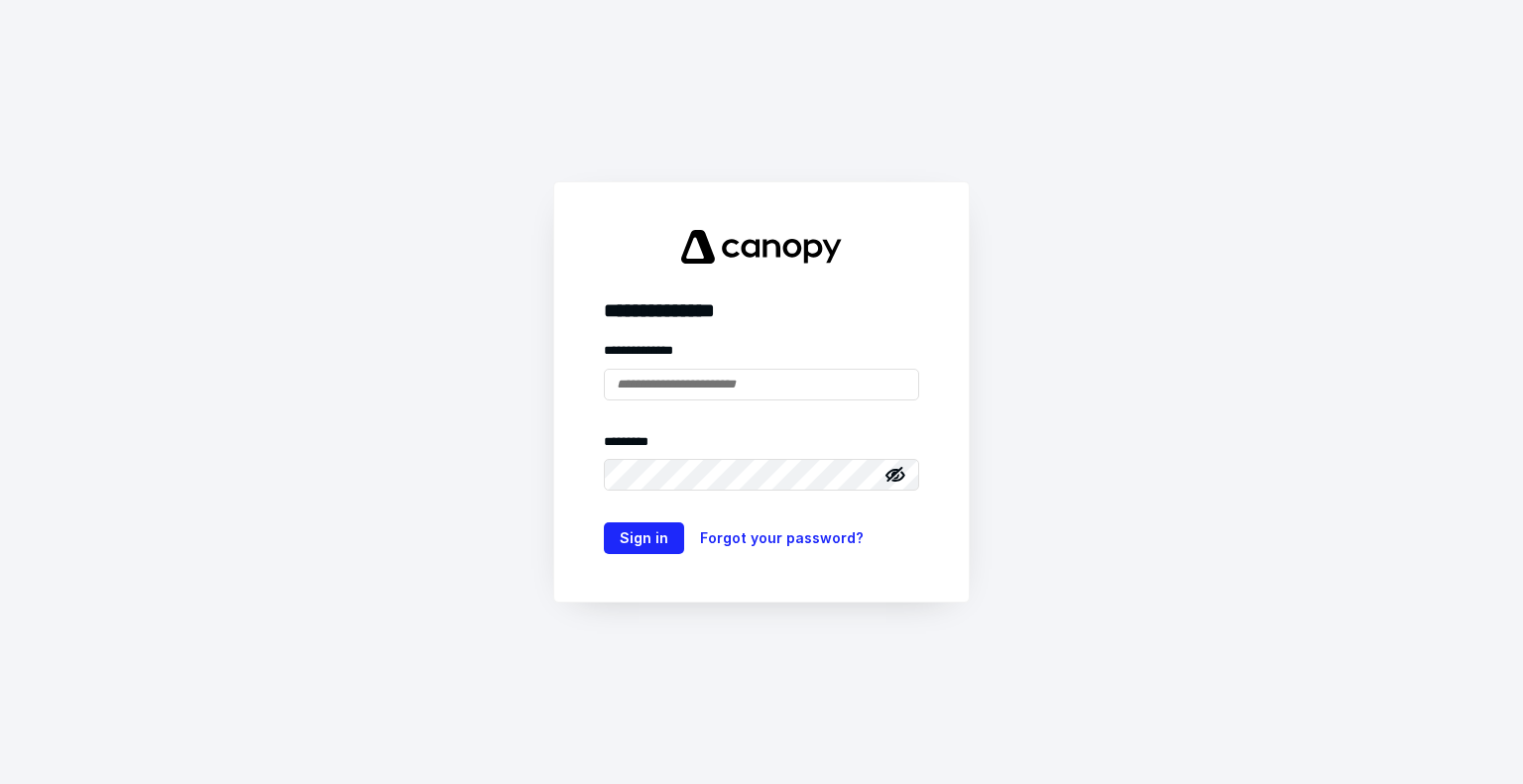 type on "**********" 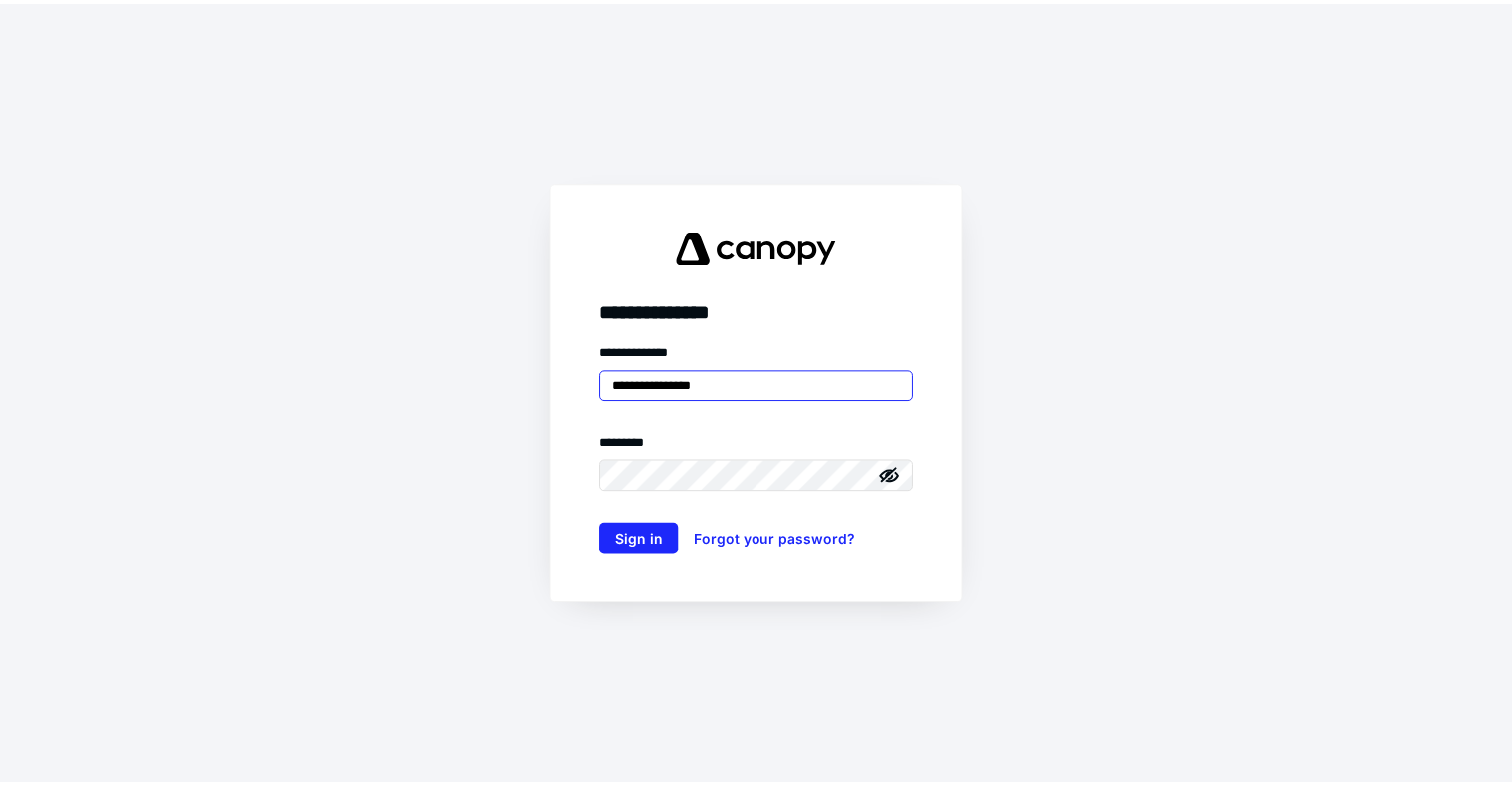 scroll, scrollTop: 0, scrollLeft: 0, axis: both 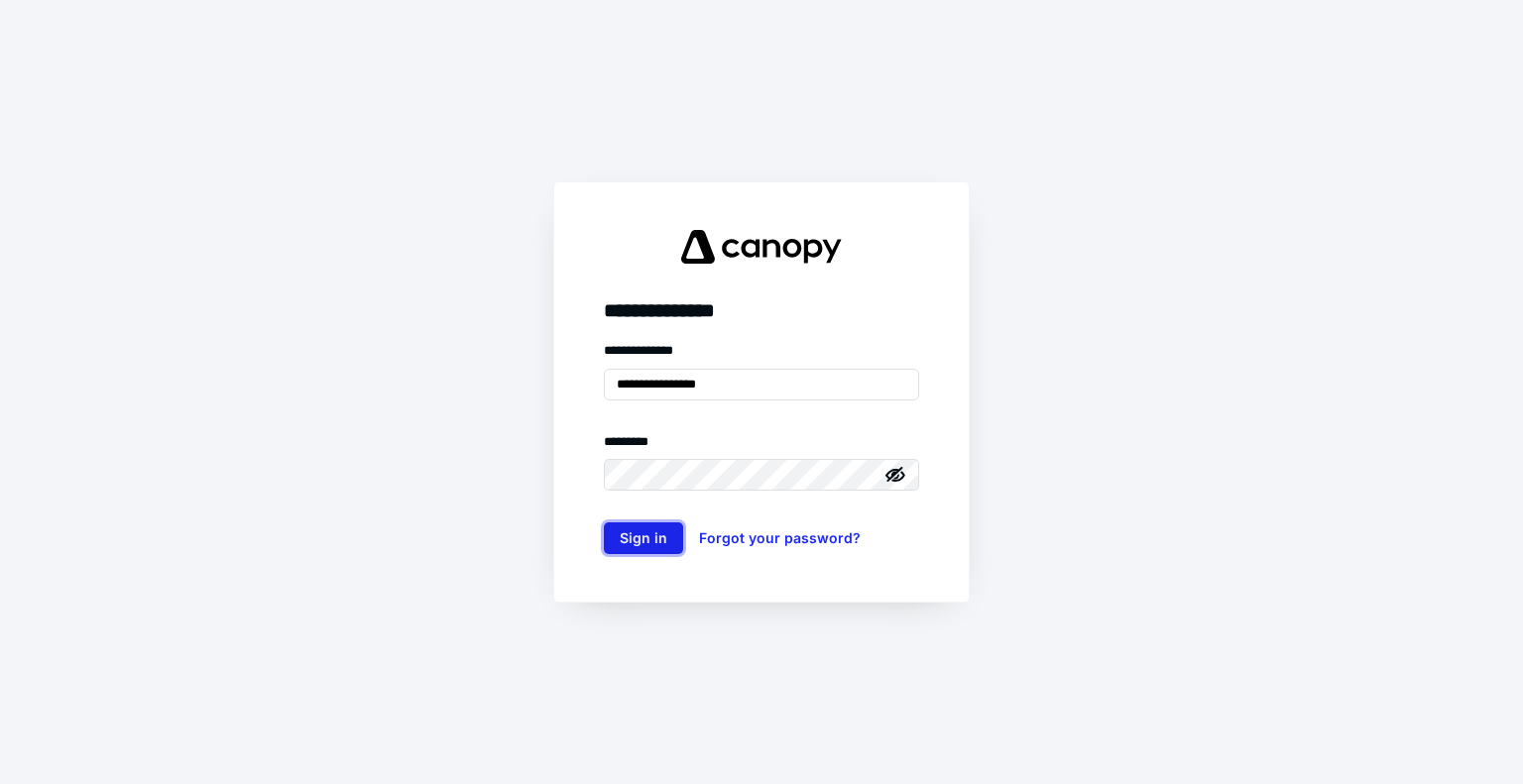 click on "Sign in" at bounding box center (644, 538) 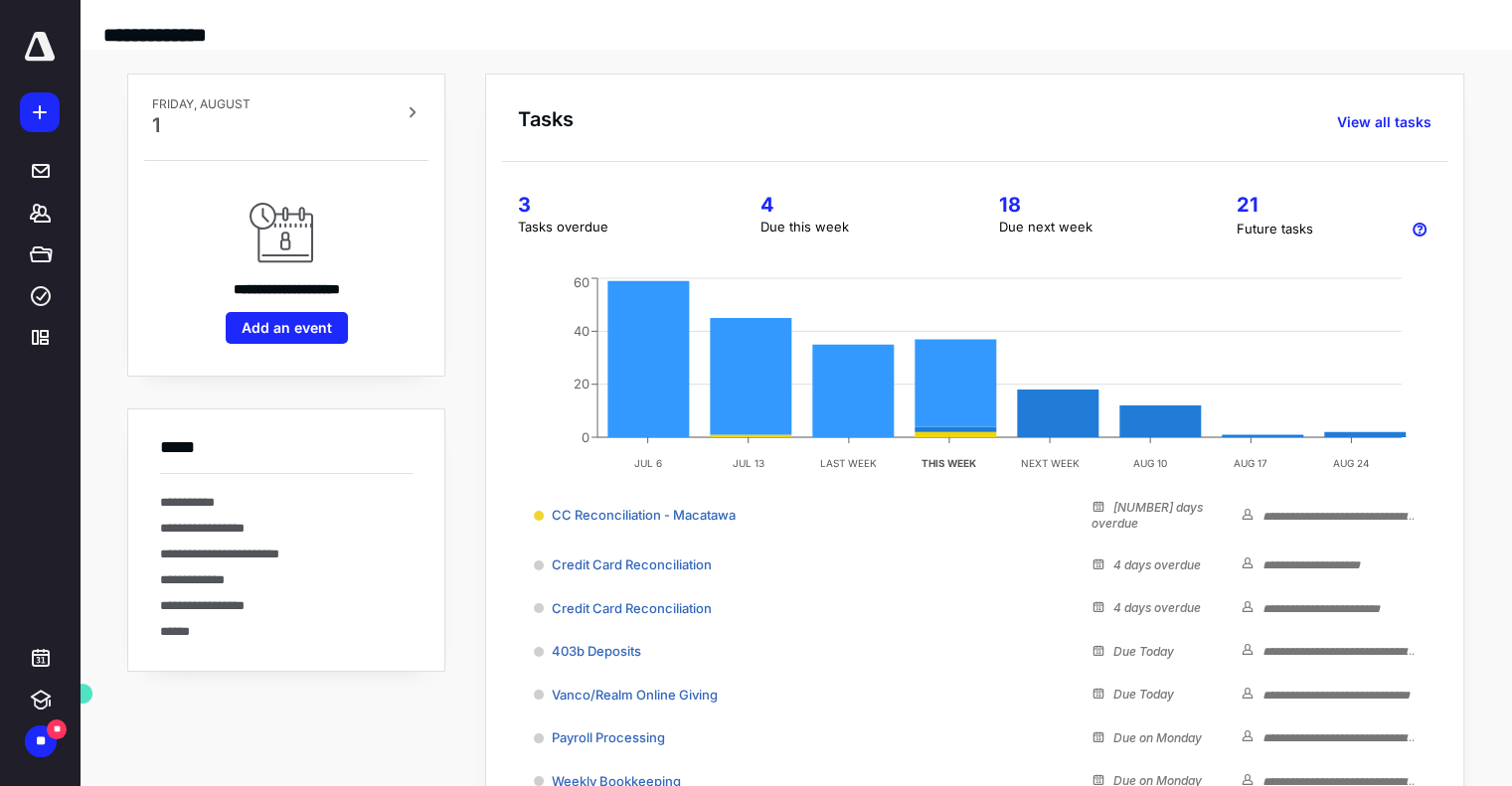 scroll, scrollTop: 0, scrollLeft: 0, axis: both 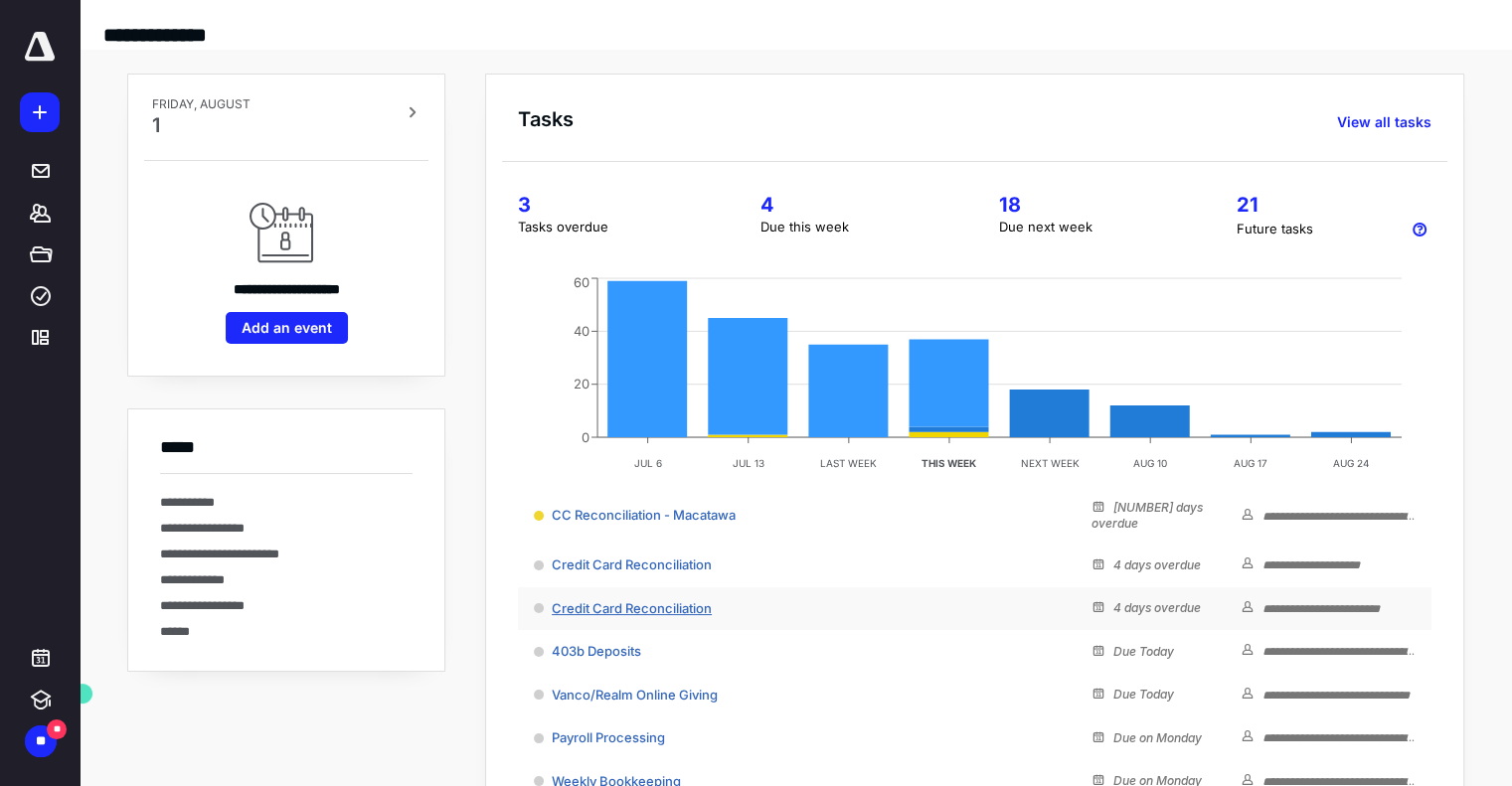 click on "Credit Card Reconciliation" at bounding box center [631, 608] 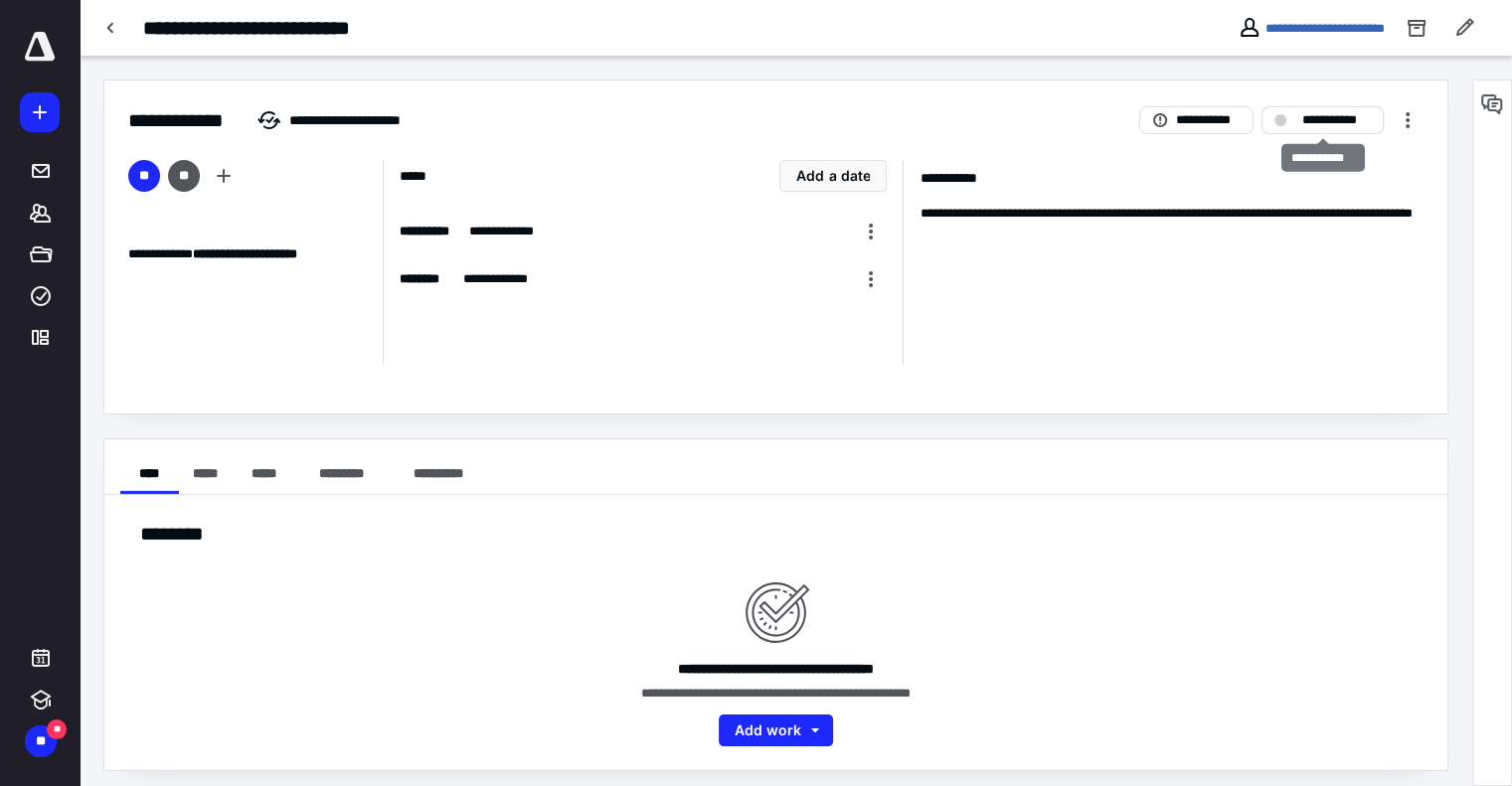 click on "**********" at bounding box center [1336, 120] 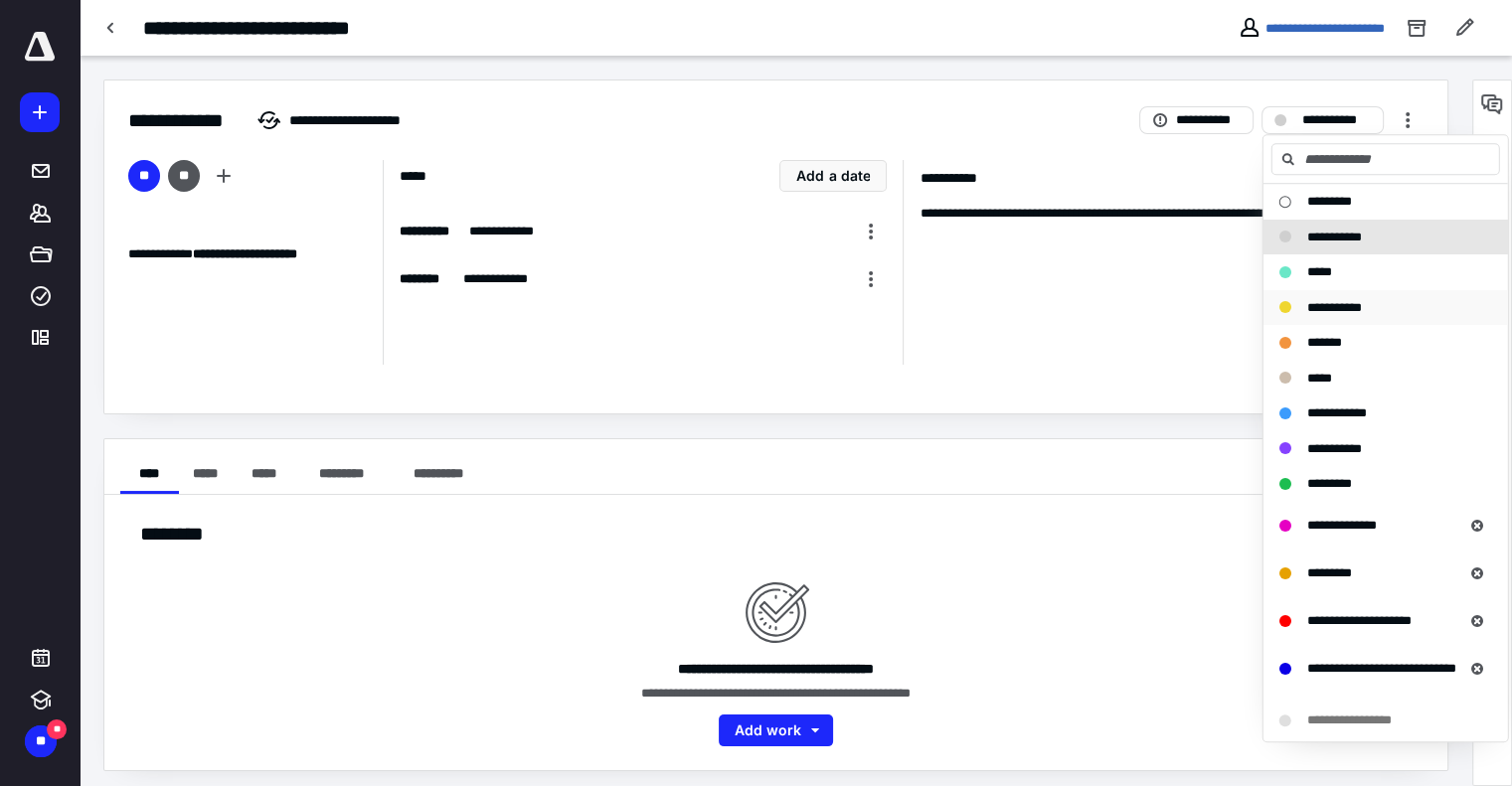 click on "**********" at bounding box center (1374, 308) 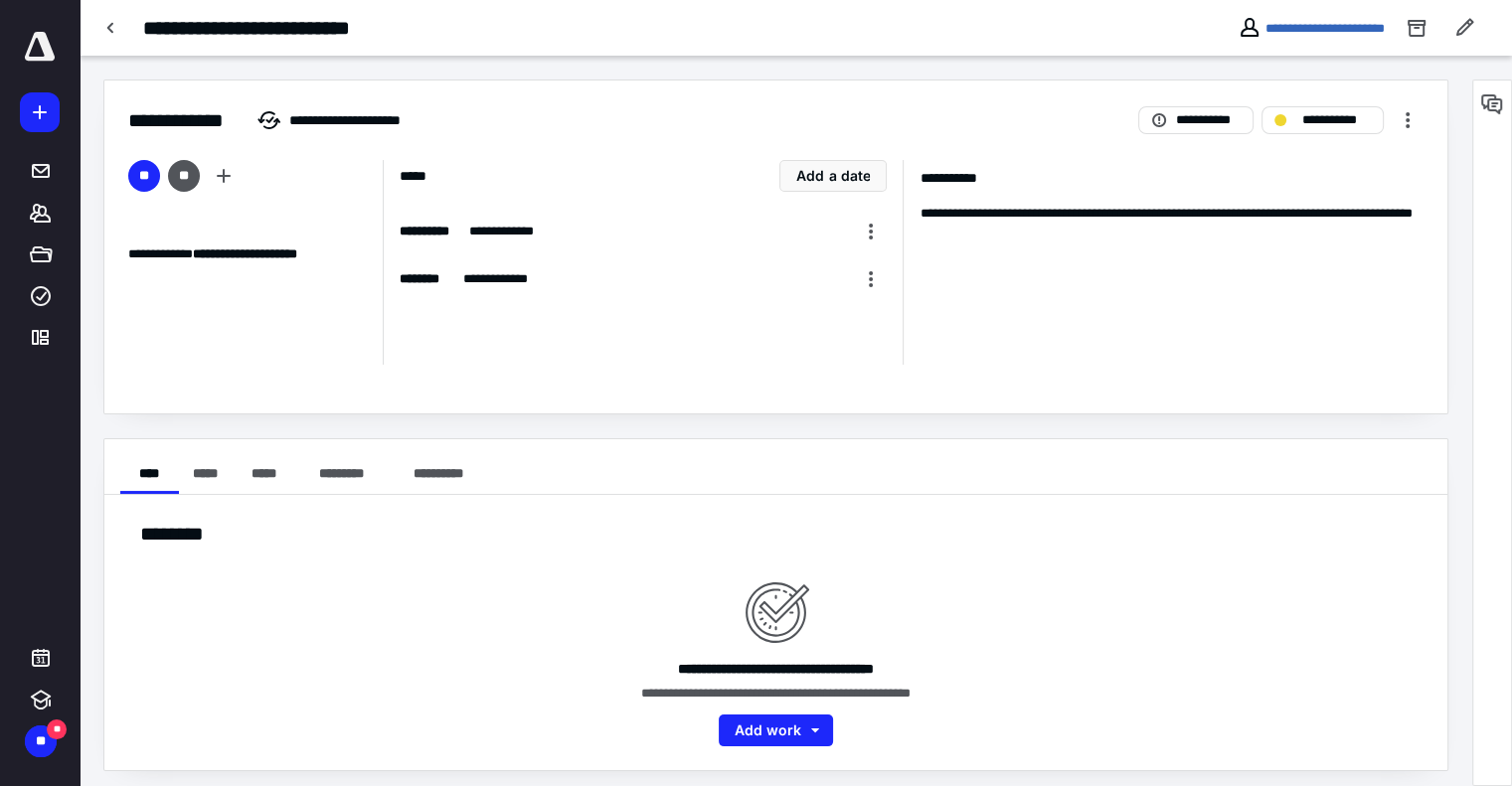 click at bounding box center [40, 47] 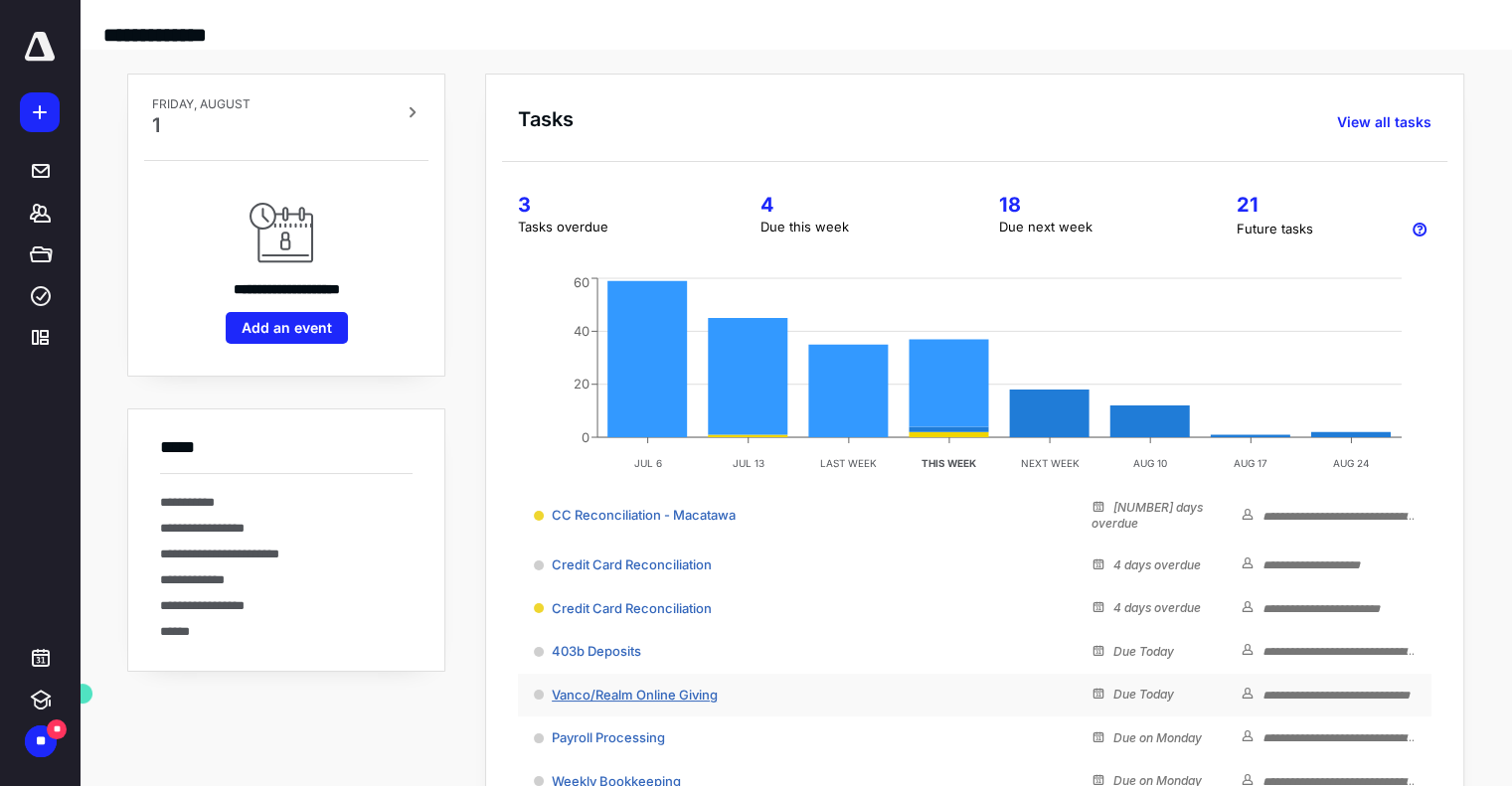 click on "Vanco/Realm Online Giving" at bounding box center [634, 695] 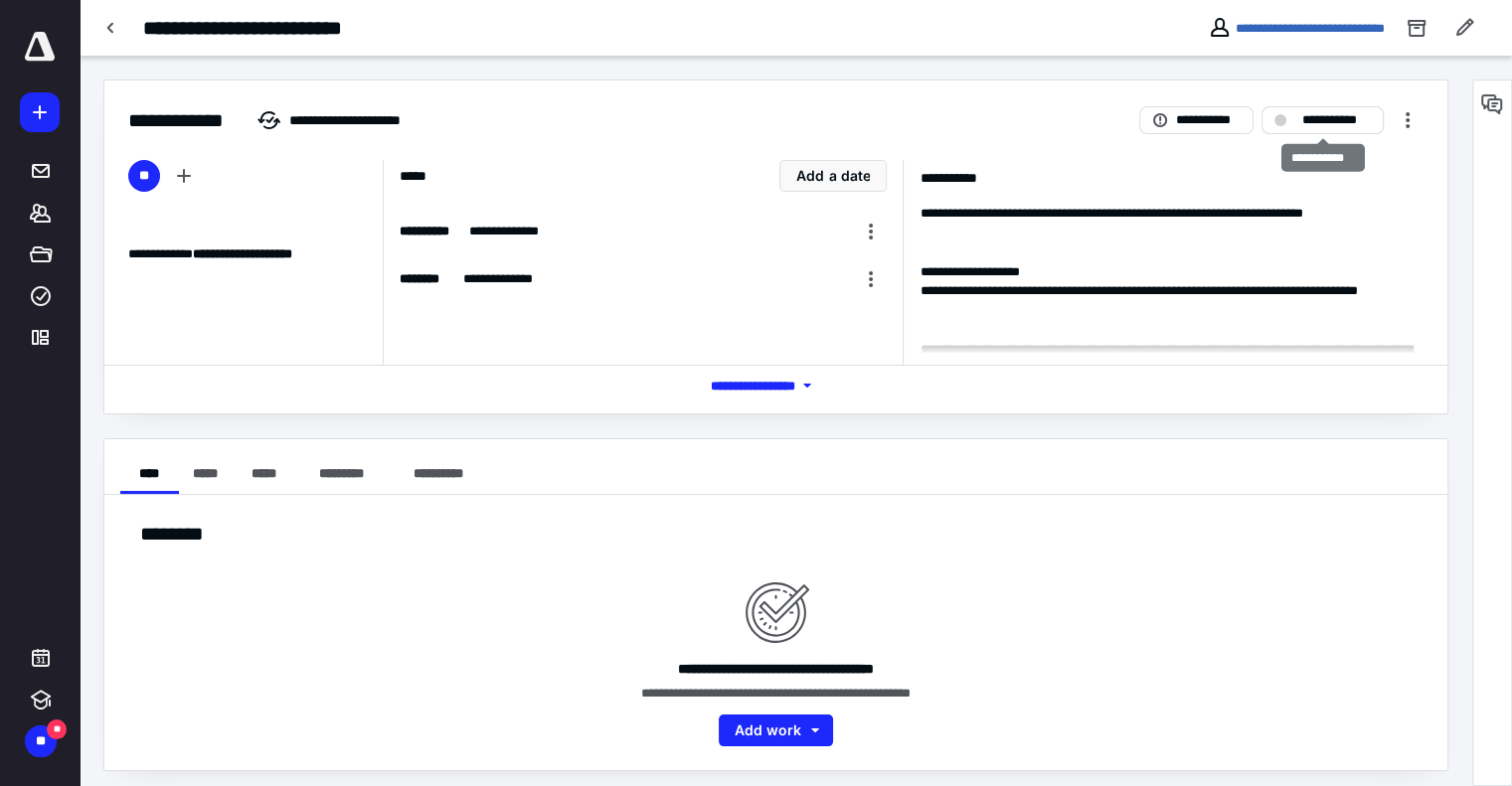 click on "**********" at bounding box center [1336, 120] 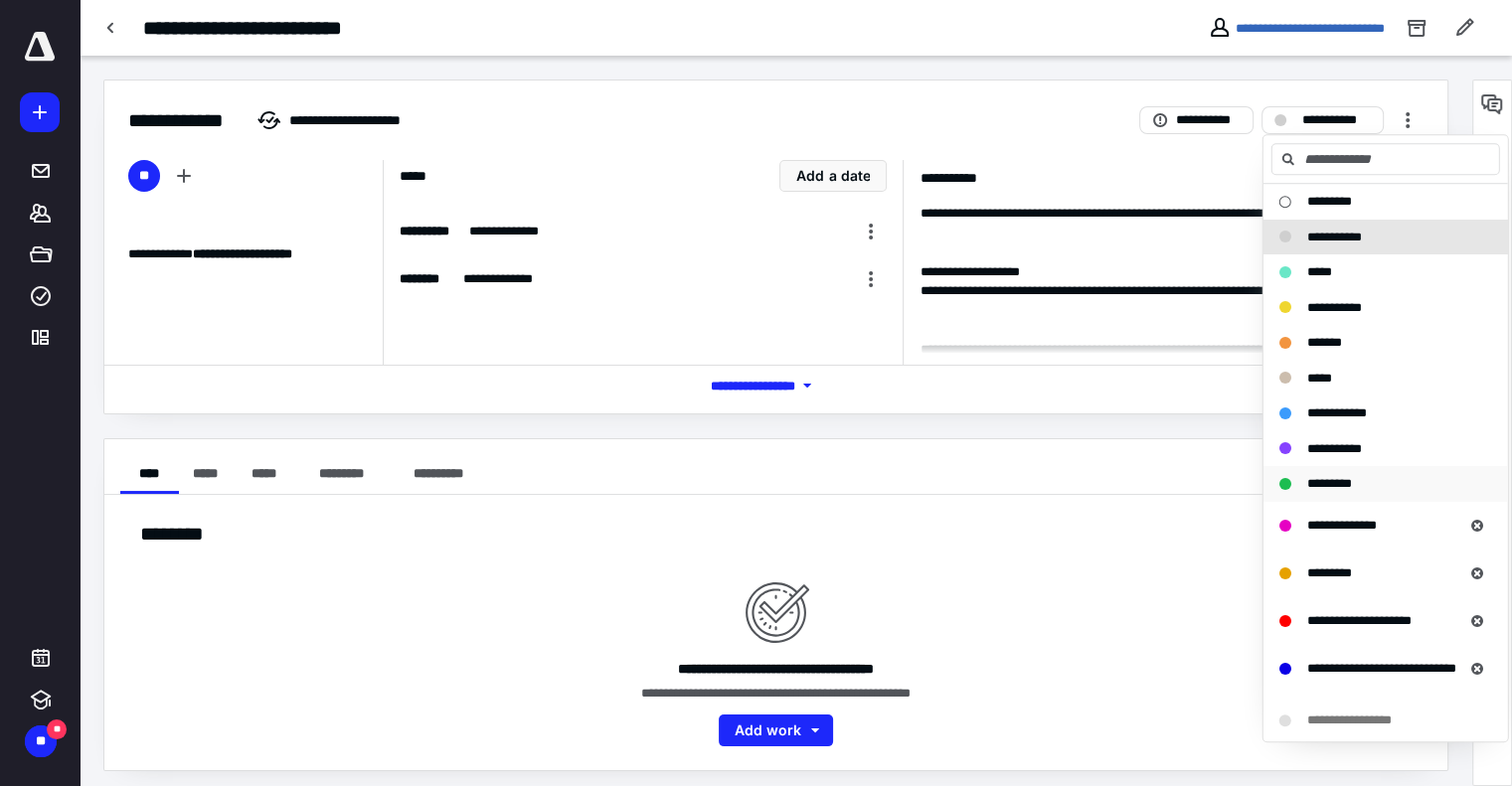 click on "*********" at bounding box center [1329, 483] 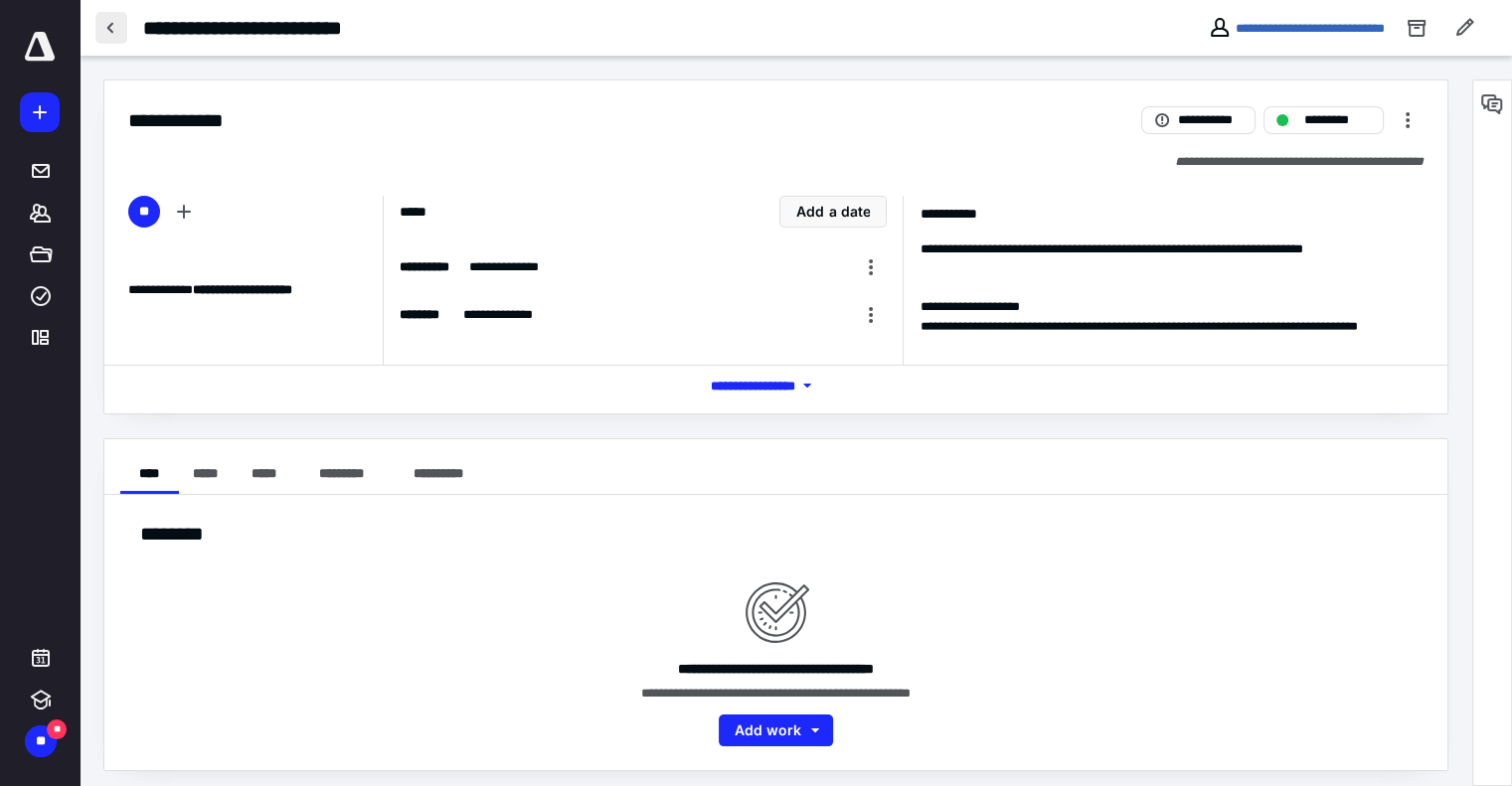 click at bounding box center [111, 28] 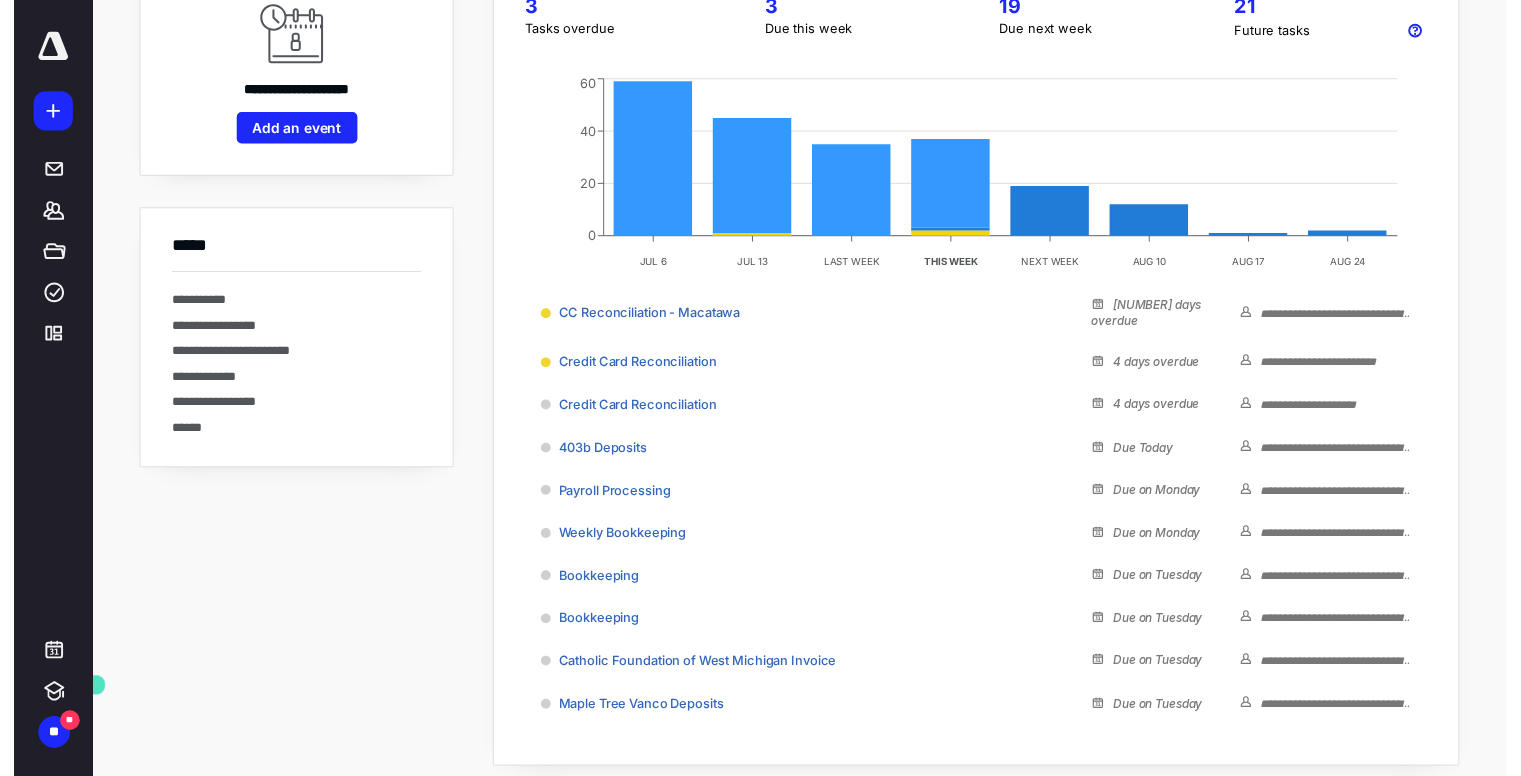 scroll, scrollTop: 0, scrollLeft: 0, axis: both 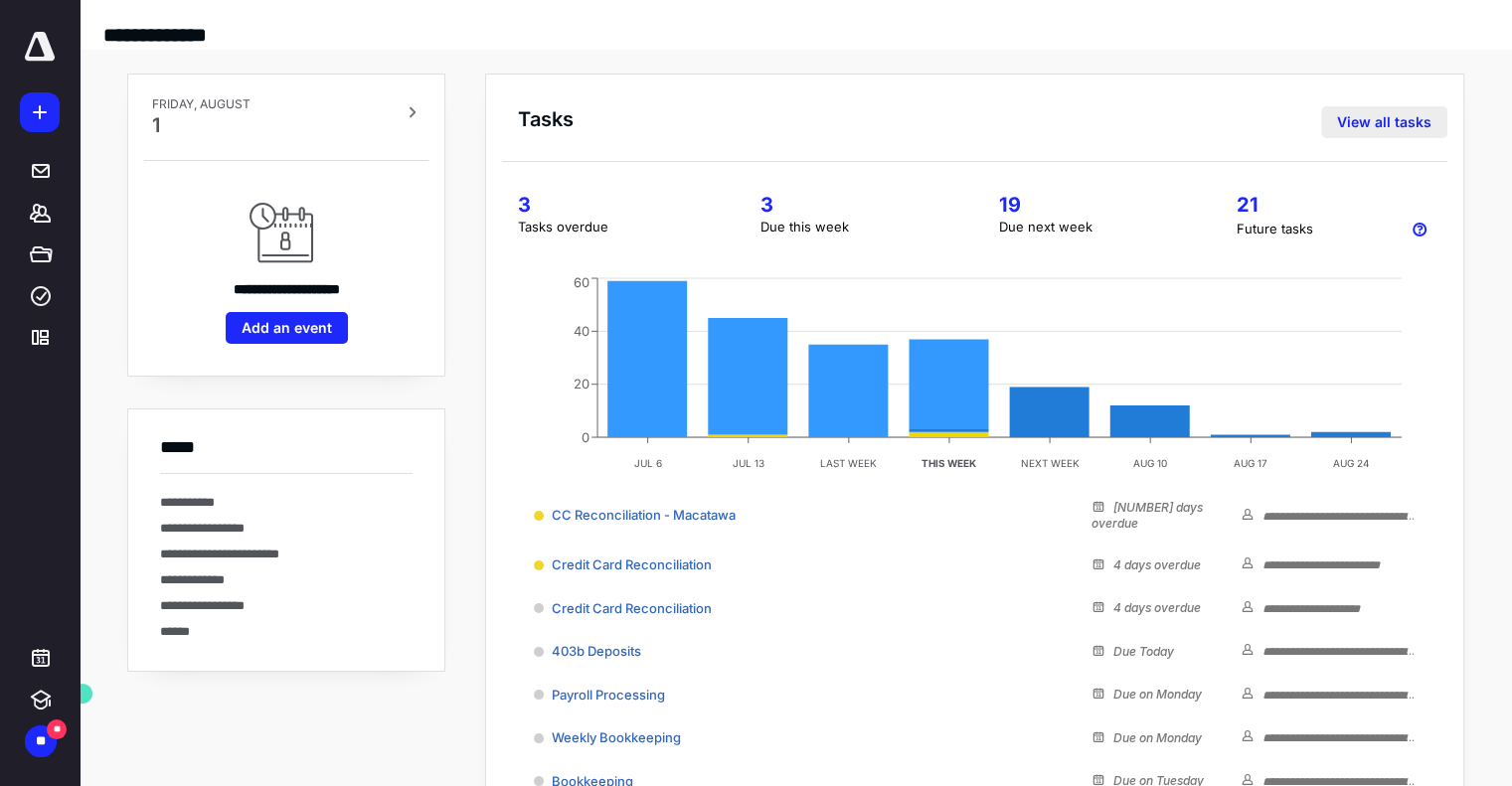 click on "View all tasks" at bounding box center (1384, 122) 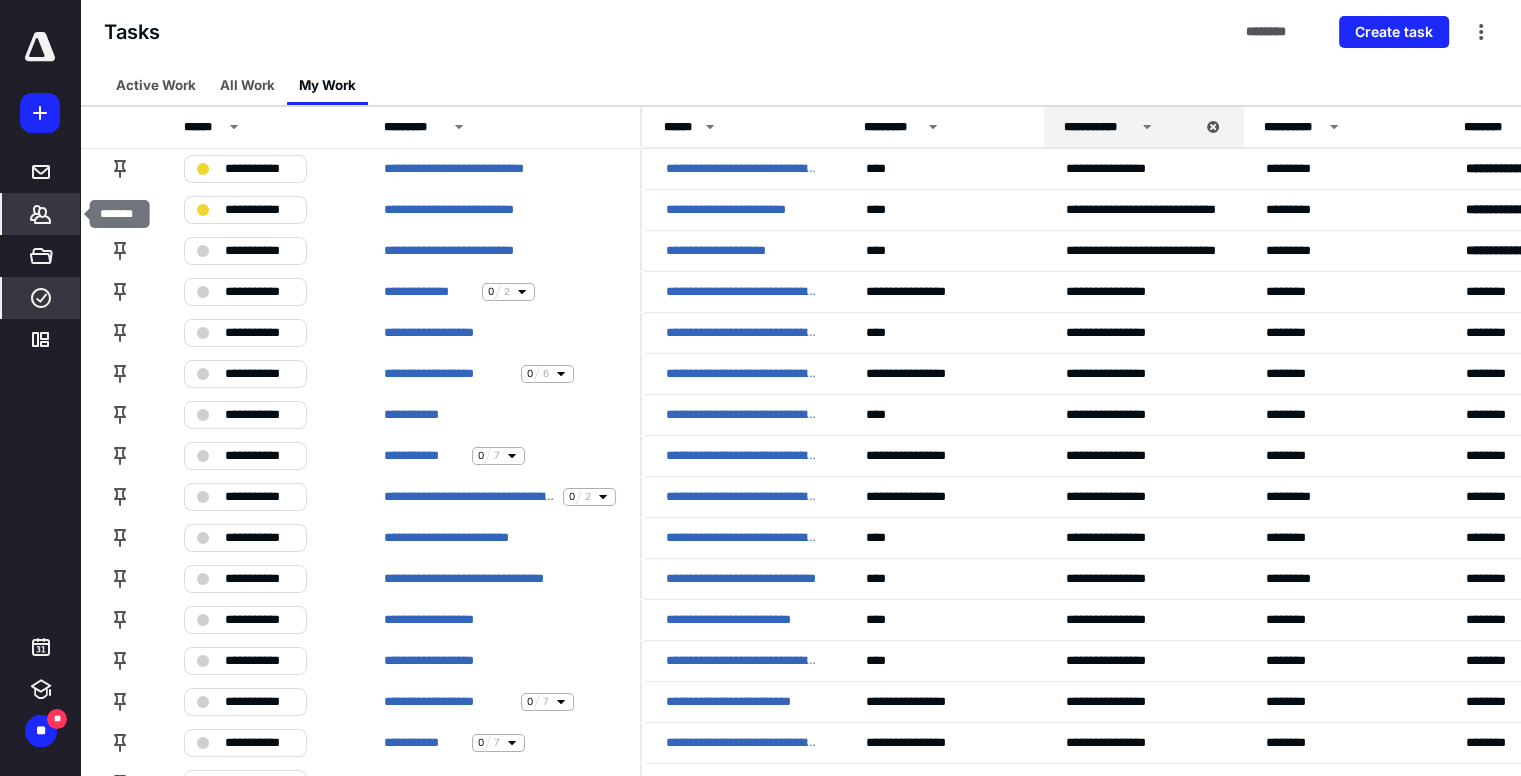 click 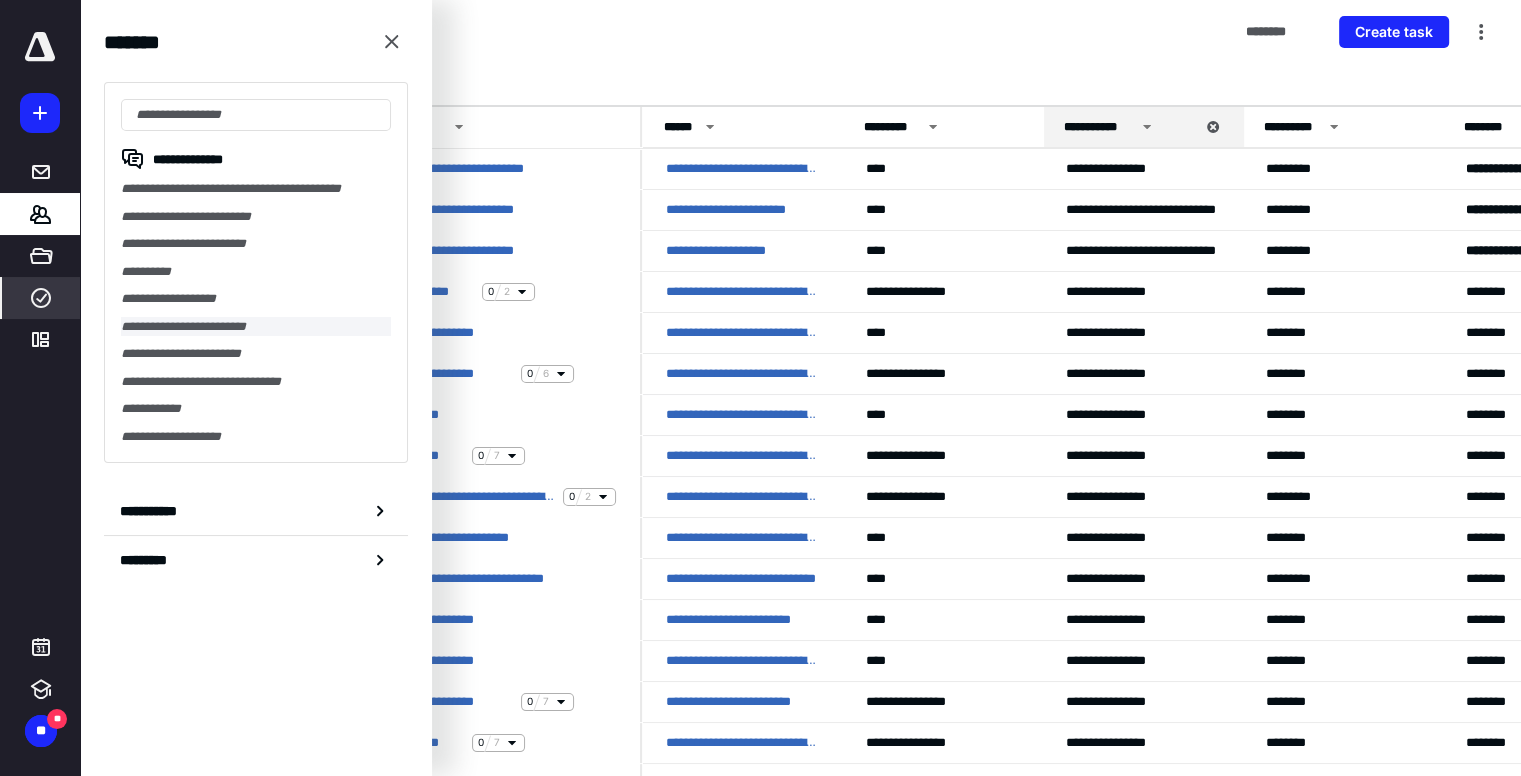 click on "**********" at bounding box center (256, 327) 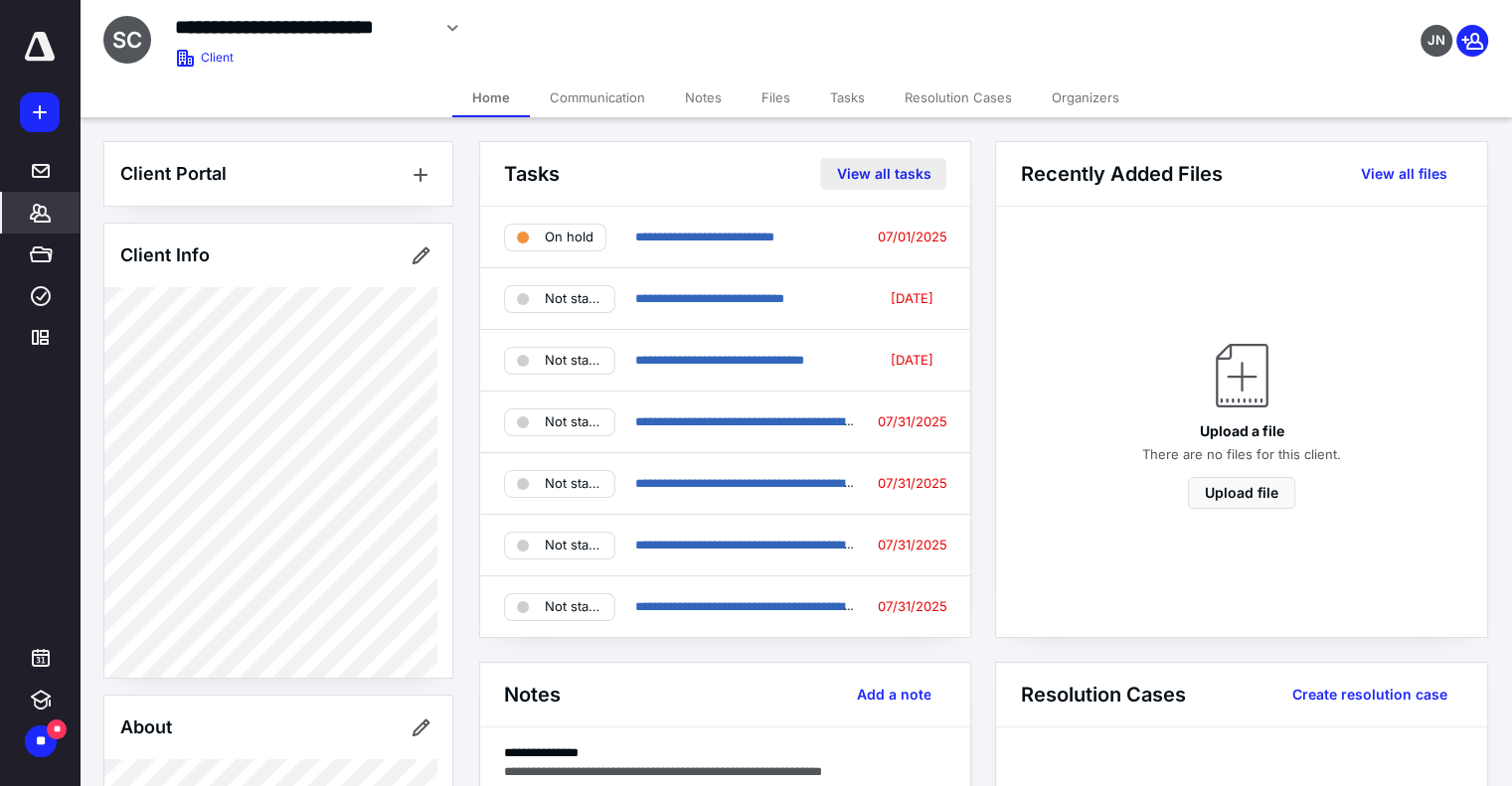 click on "View all tasks" at bounding box center (883, 174) 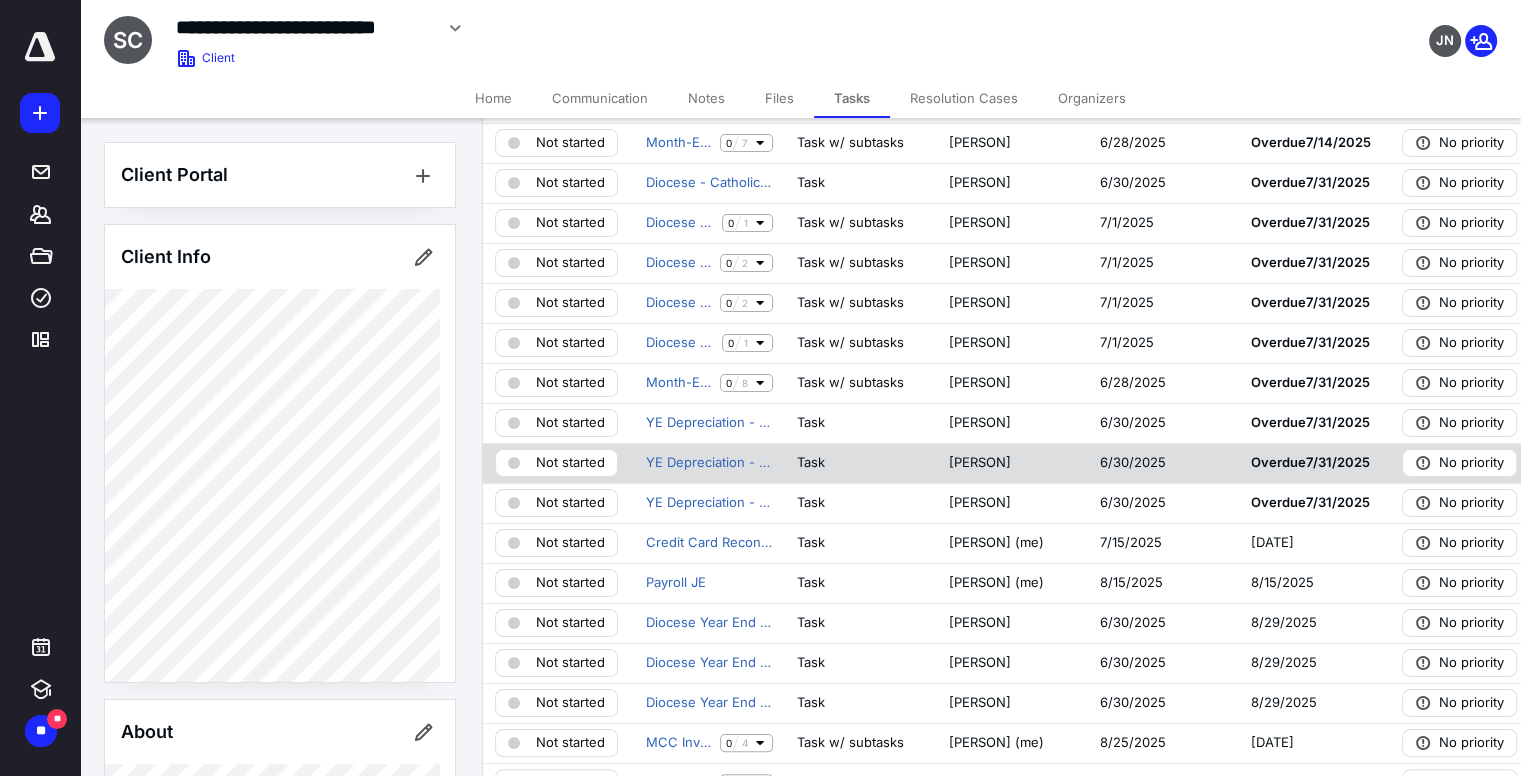 scroll, scrollTop: 300, scrollLeft: 0, axis: vertical 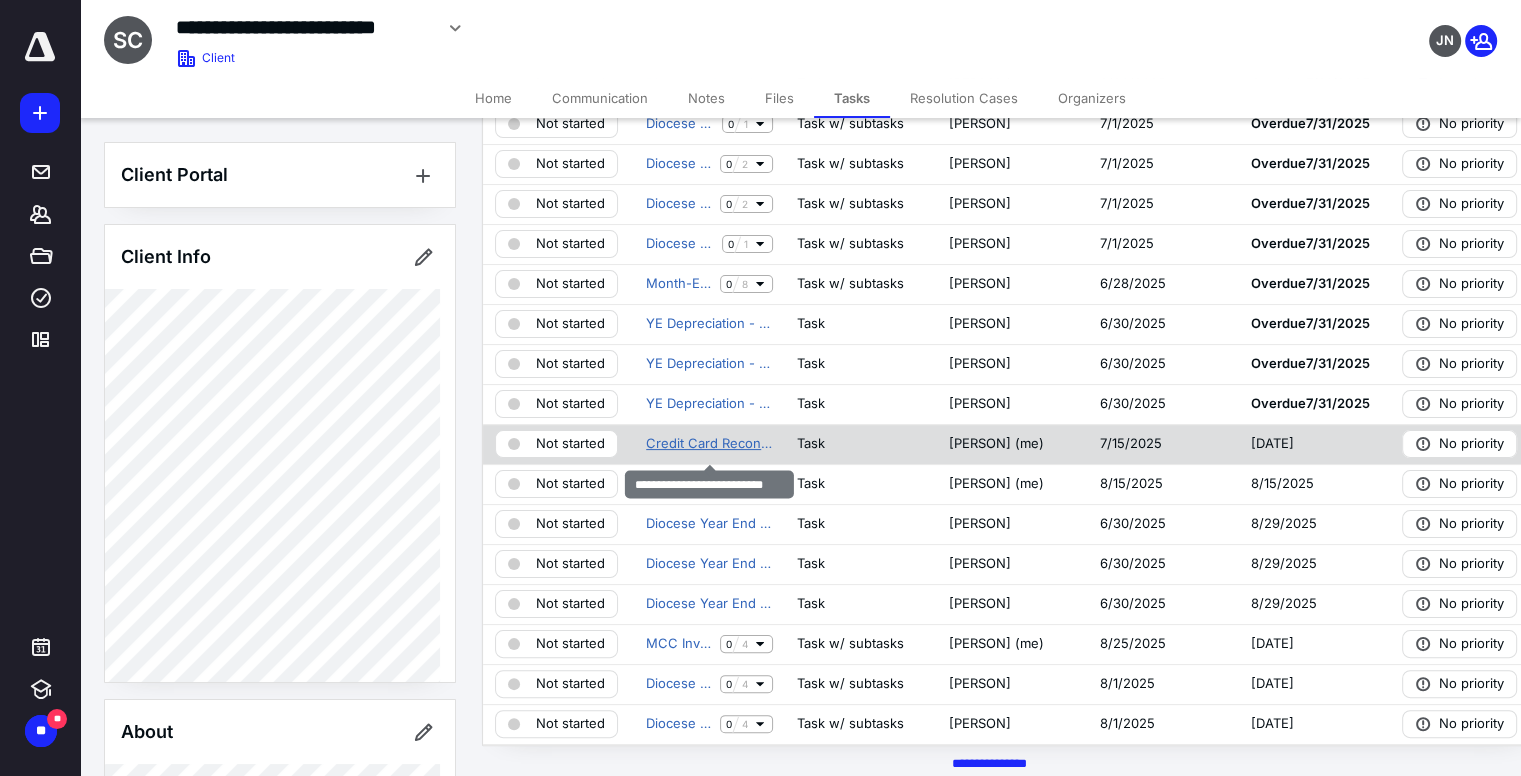 click on "Credit Card Reconciliation" at bounding box center [709, 444] 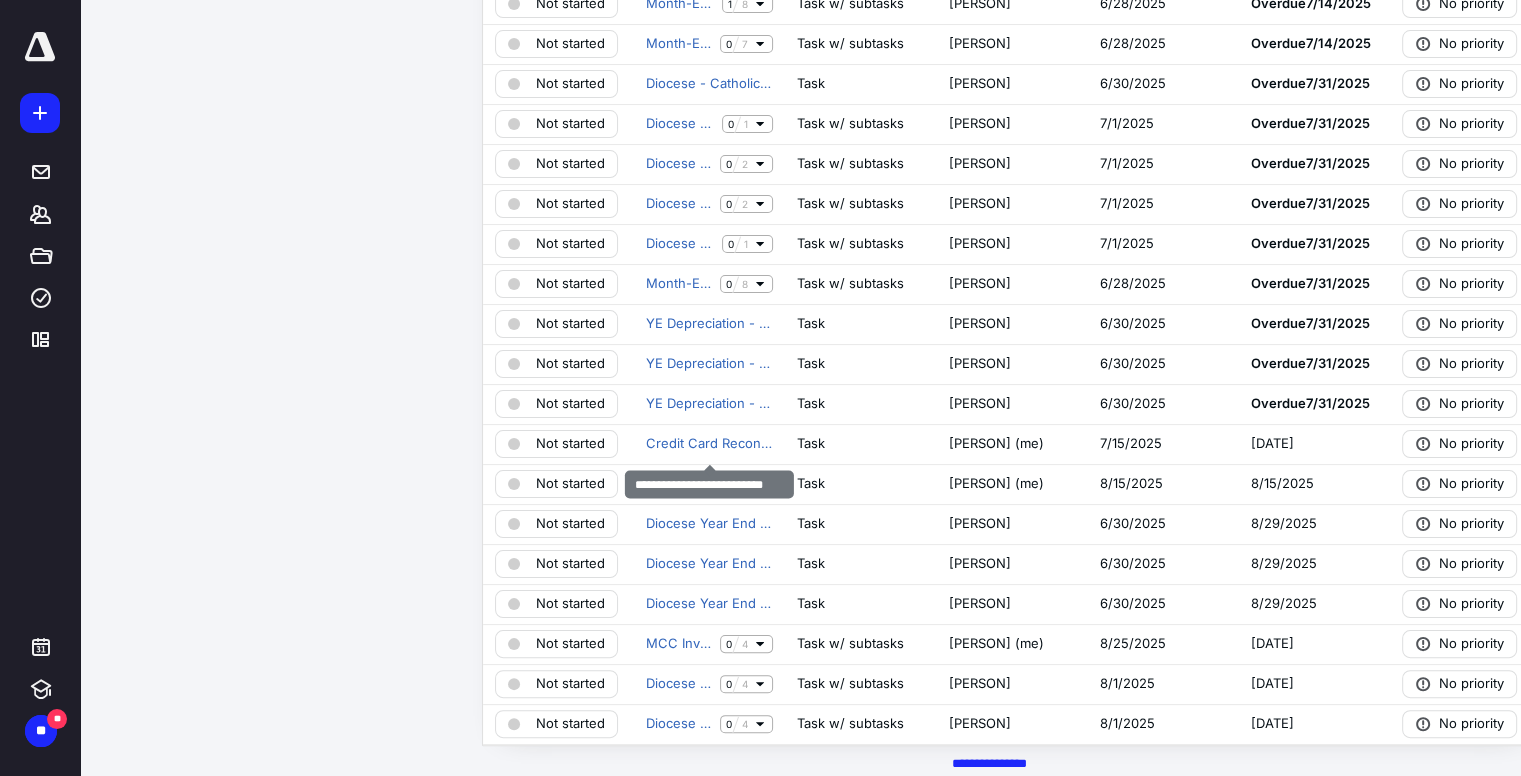 scroll, scrollTop: 0, scrollLeft: 0, axis: both 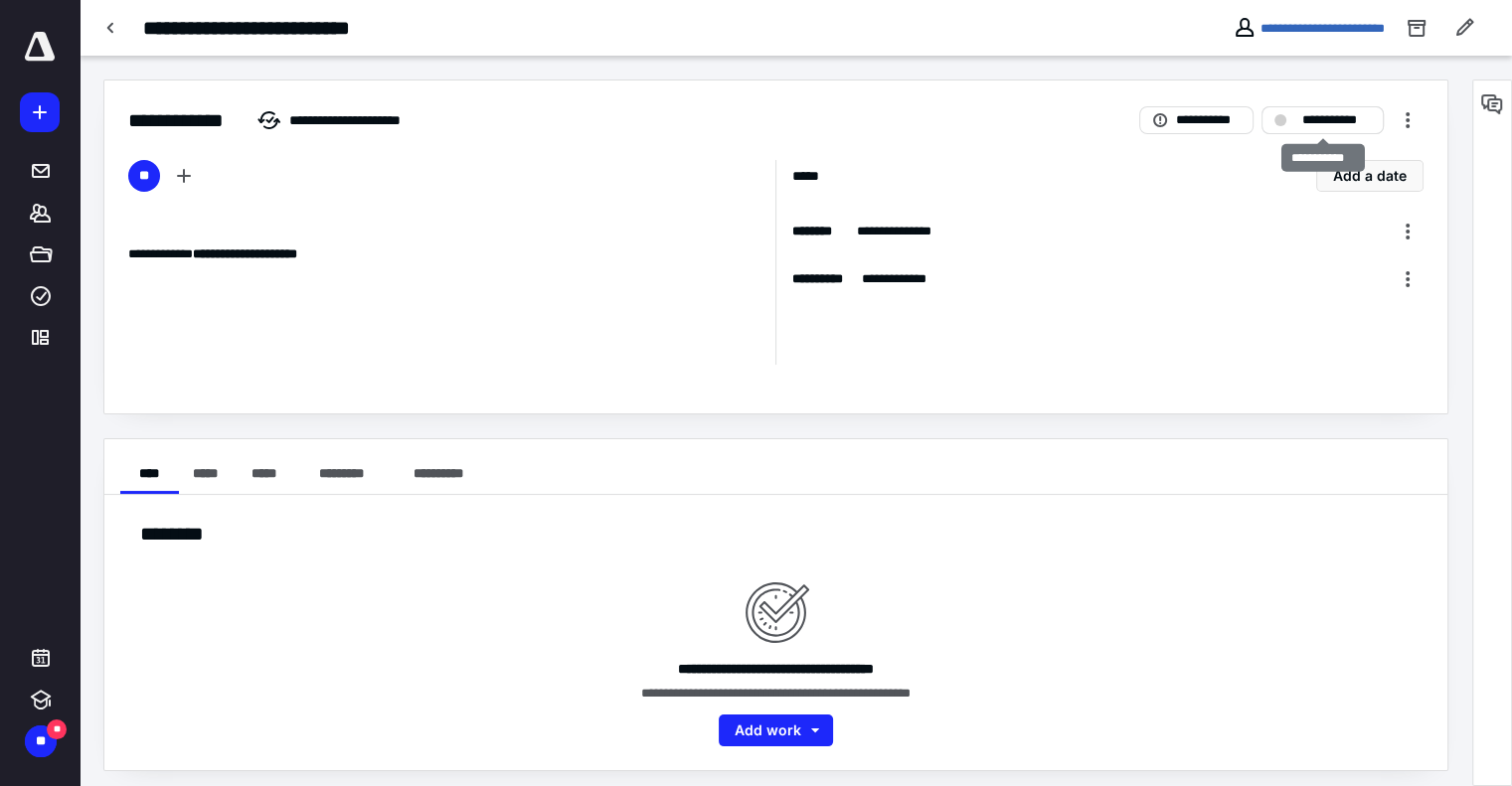 click on "**********" at bounding box center (1322, 120) 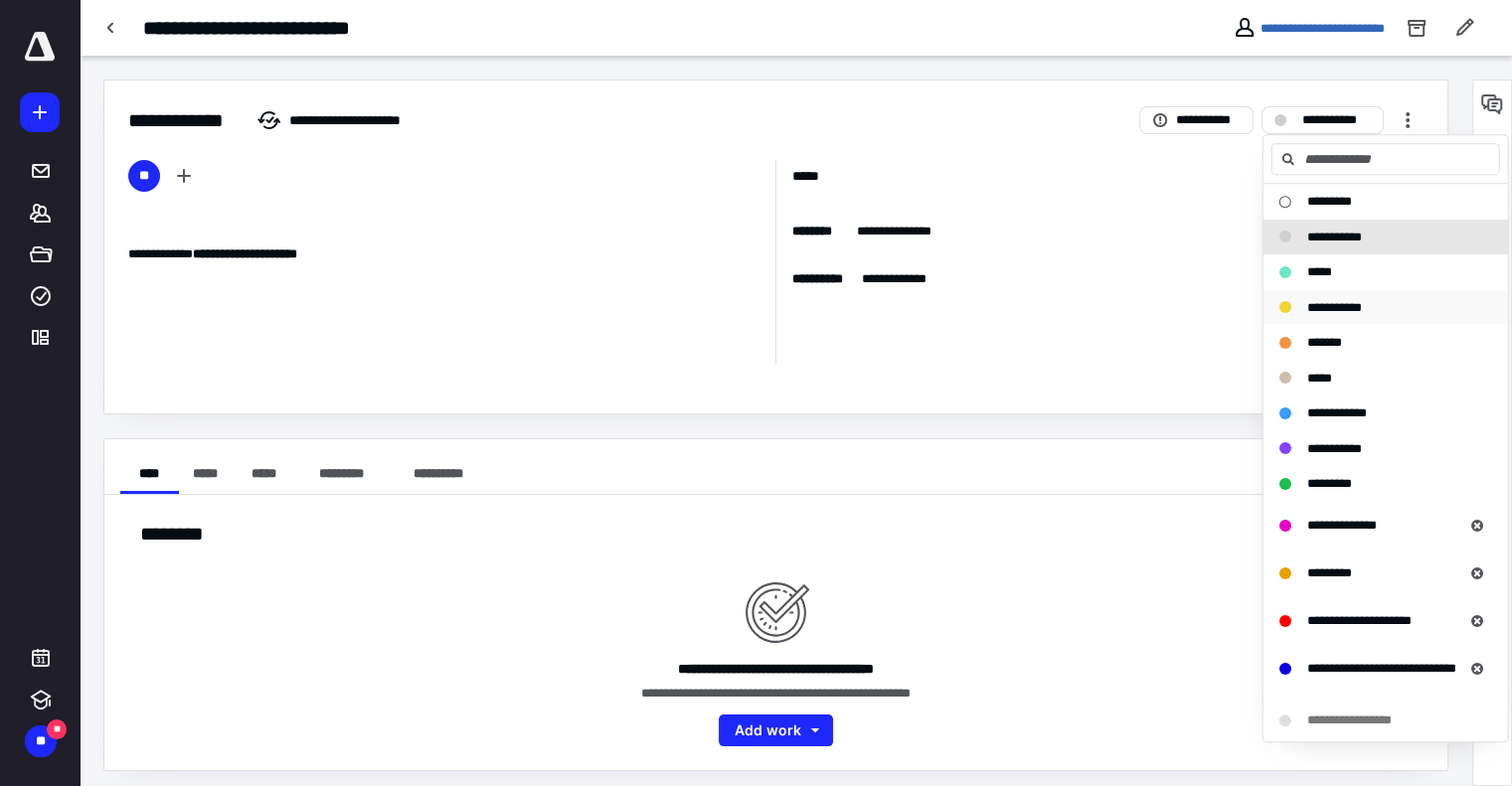 click on "**********" at bounding box center [1334, 307] 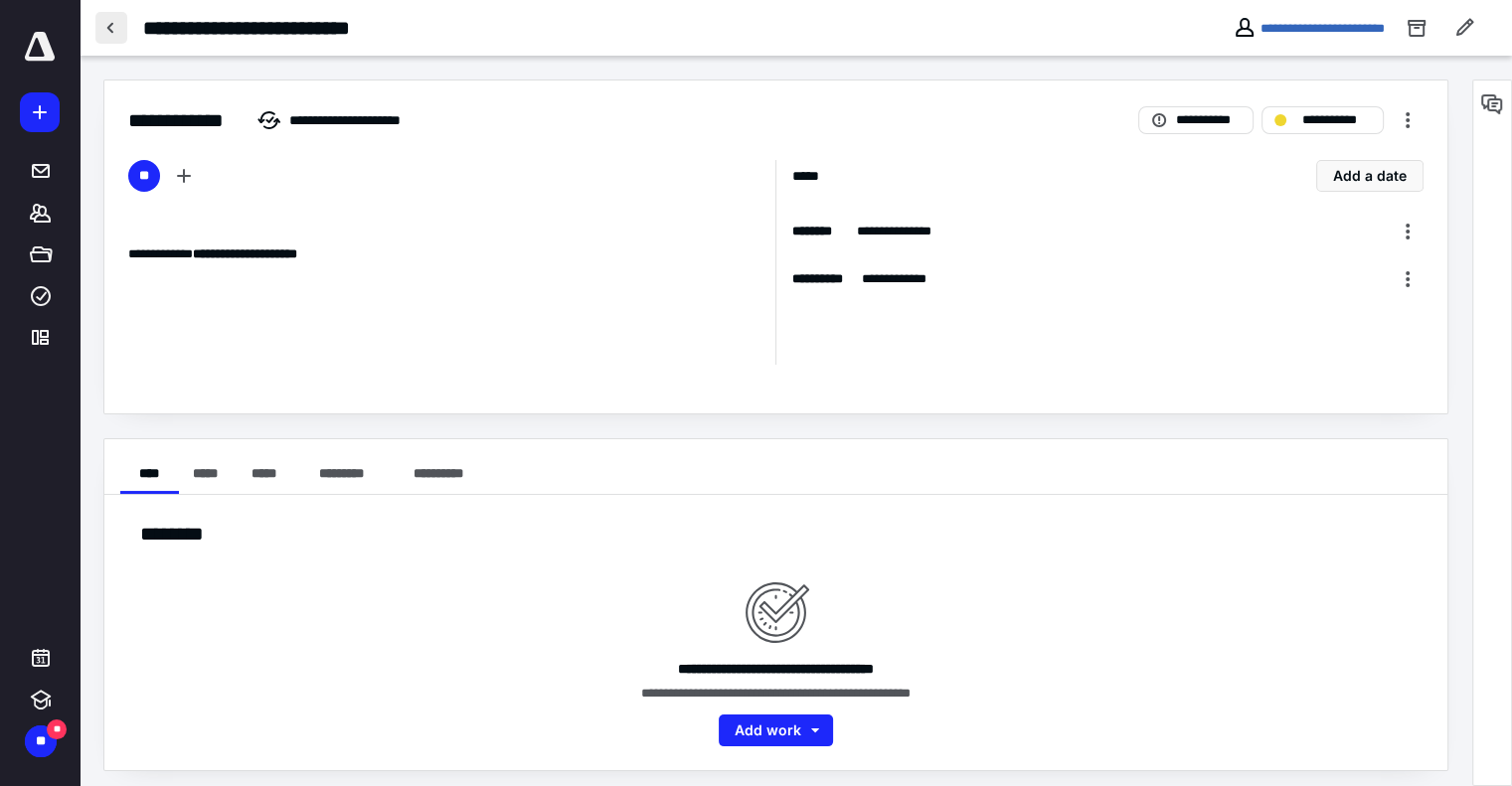 click at bounding box center [111, 28] 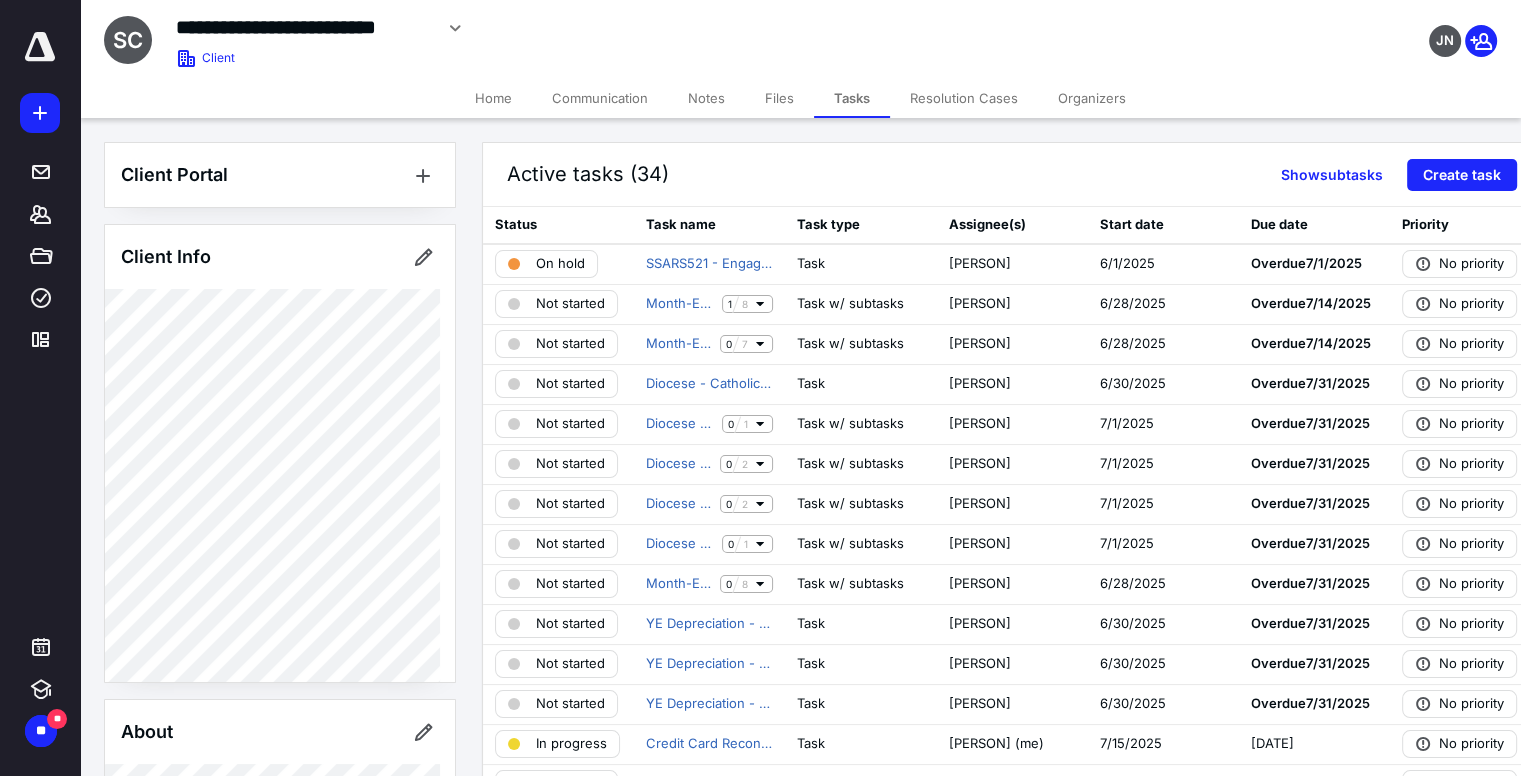 click at bounding box center (40, 47) 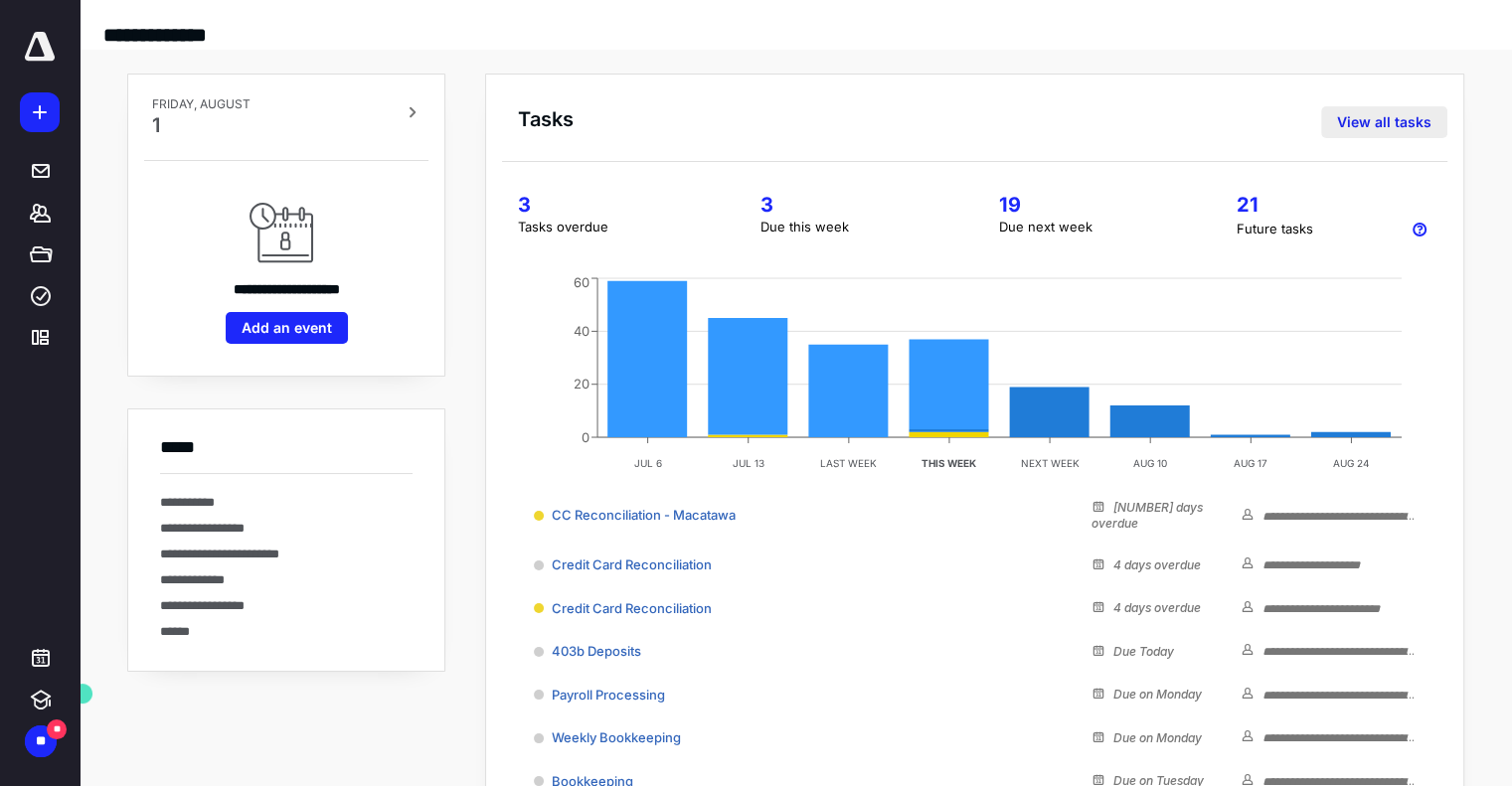 click on "View all tasks" at bounding box center [1384, 122] 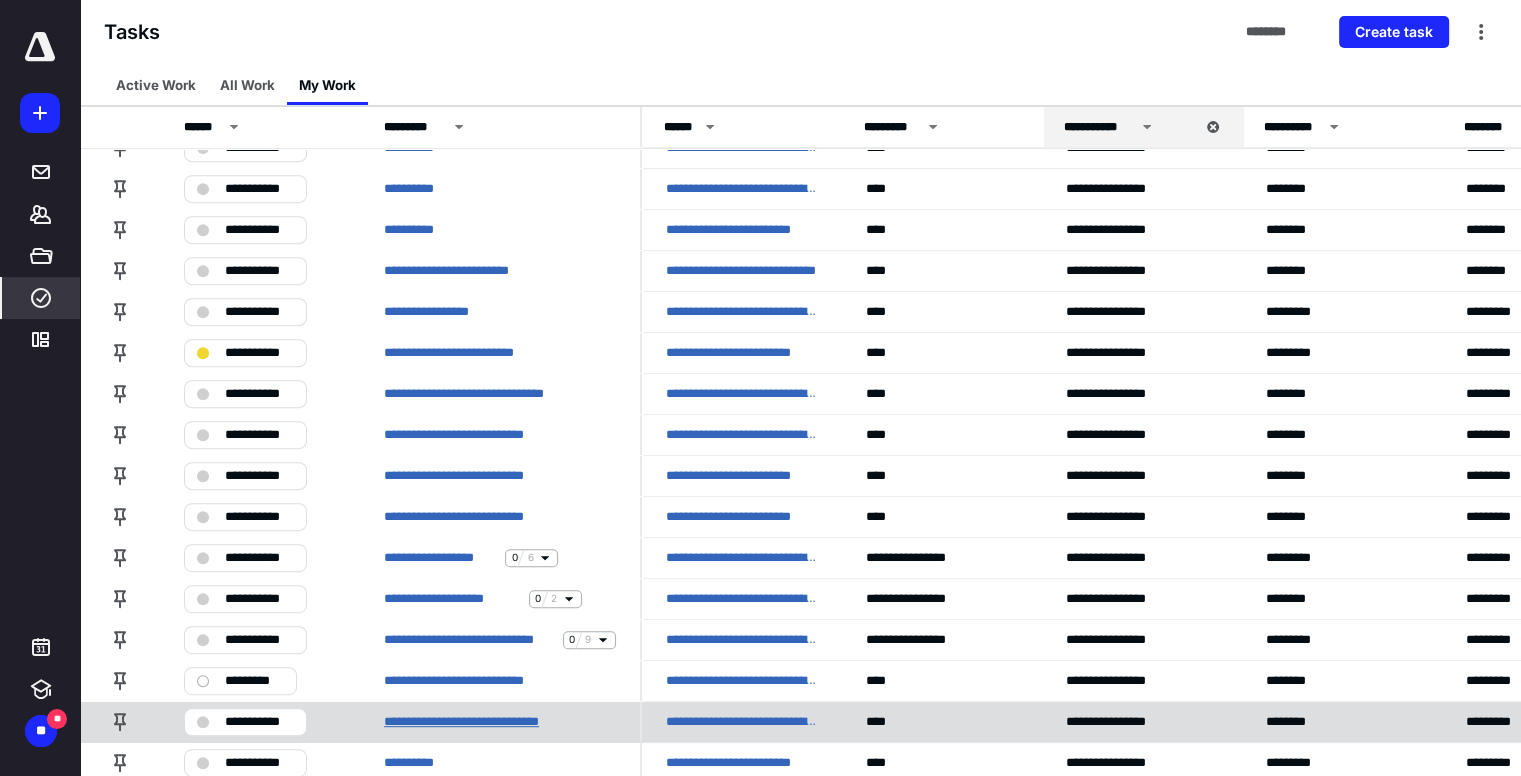 scroll, scrollTop: 900, scrollLeft: 0, axis: vertical 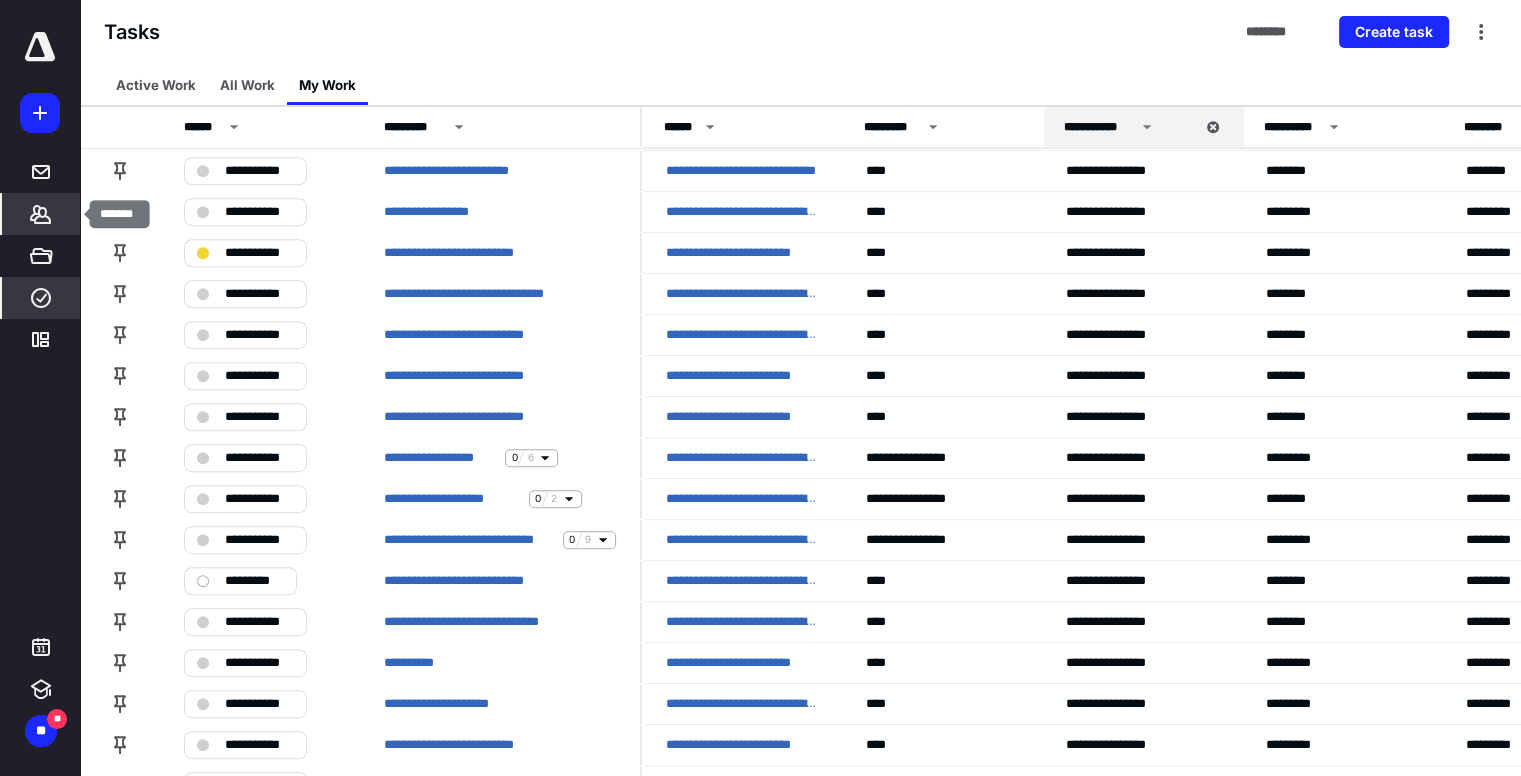 click 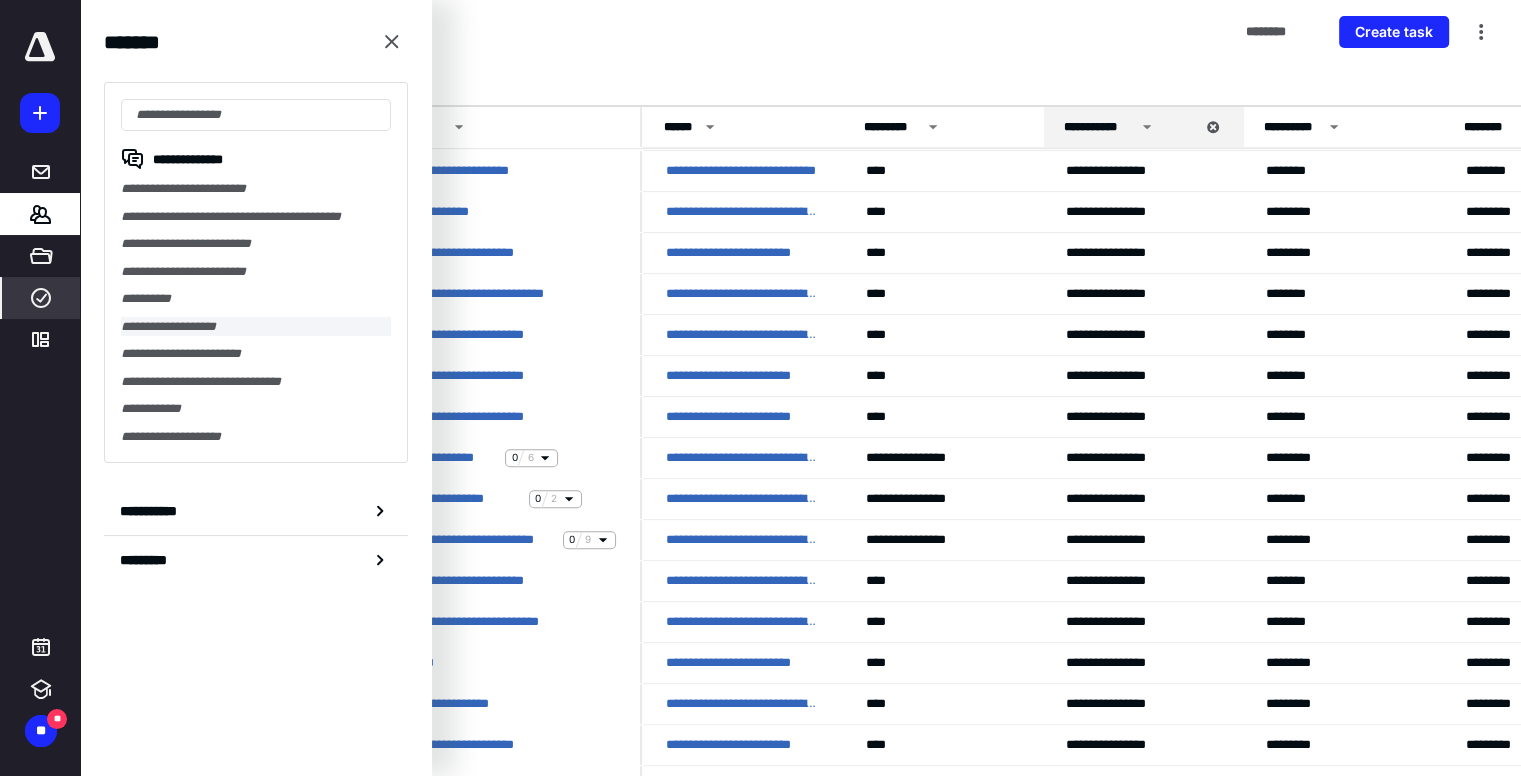 click on "**********" at bounding box center (256, 327) 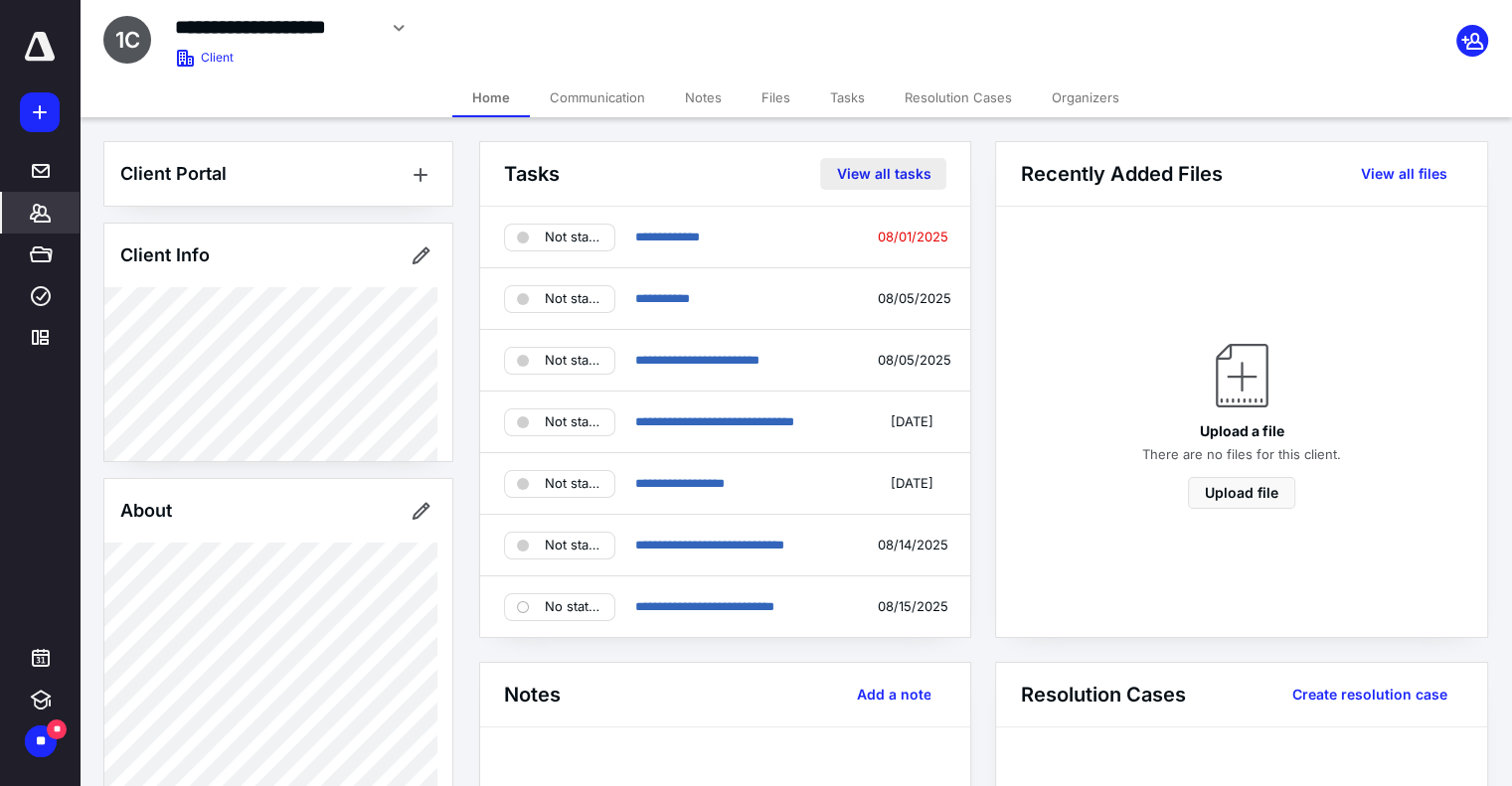 click on "View all tasks" at bounding box center [883, 174] 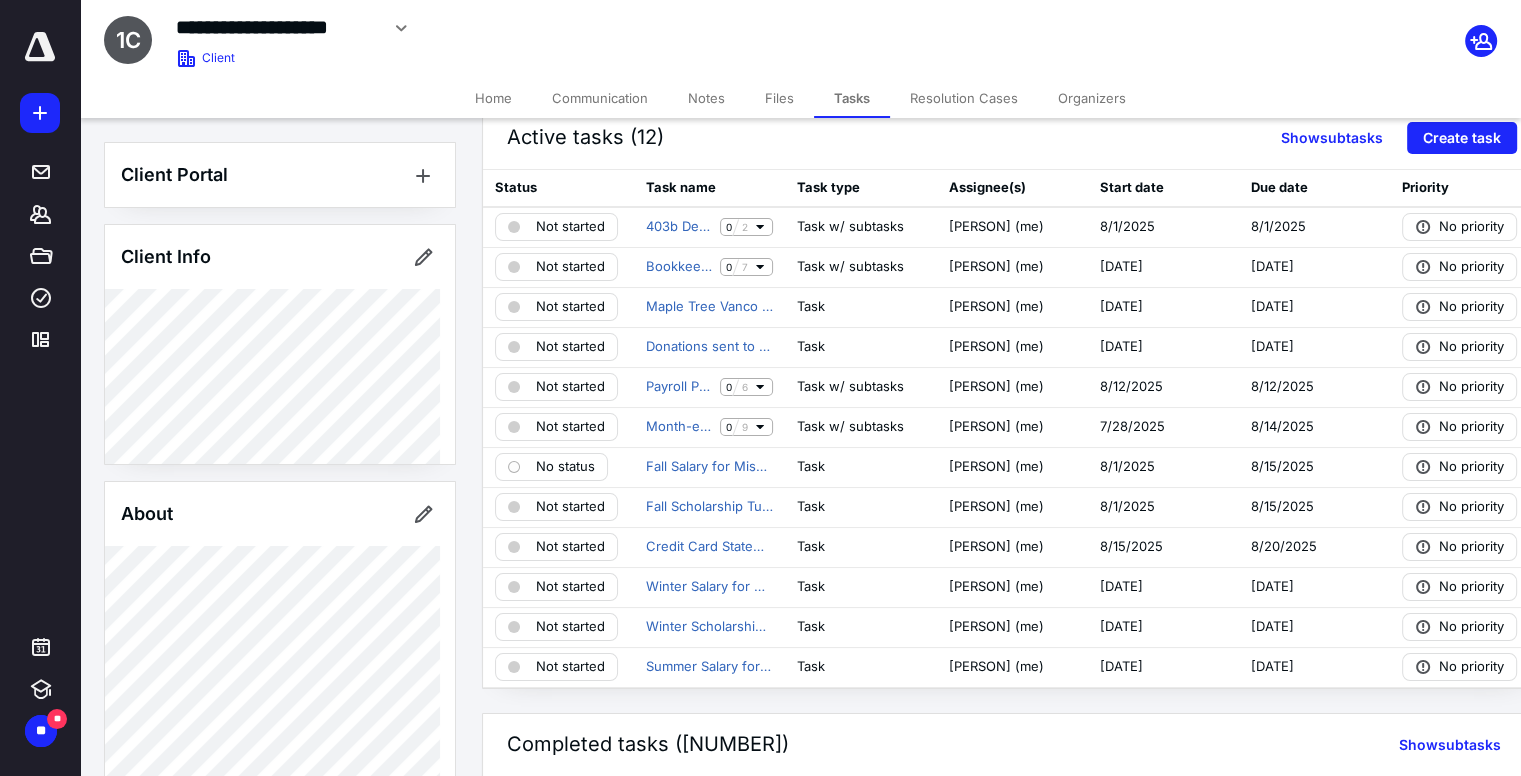 scroll, scrollTop: 20, scrollLeft: 0, axis: vertical 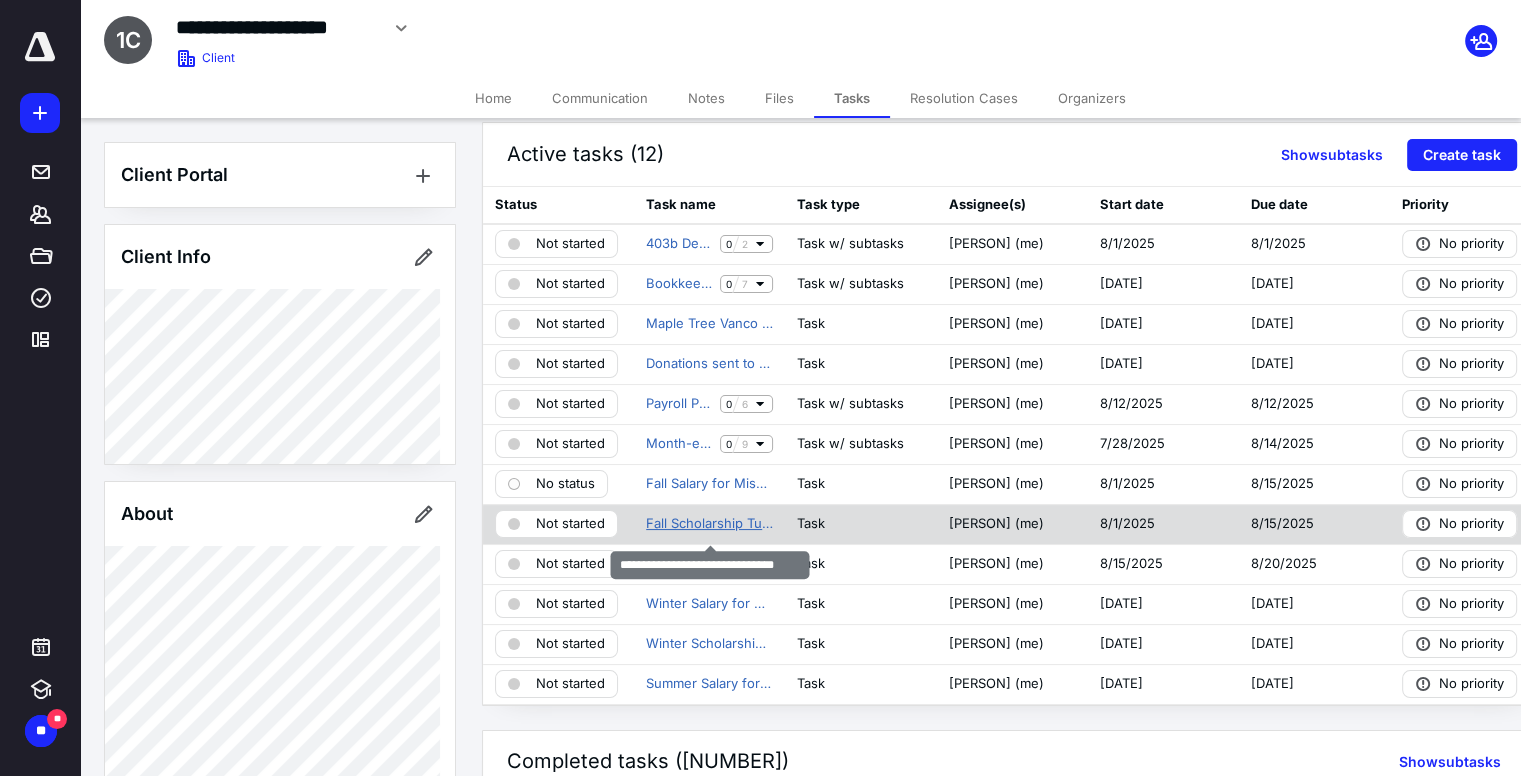 click on "Fall Scholarship Tuition Checks" at bounding box center [709, 524] 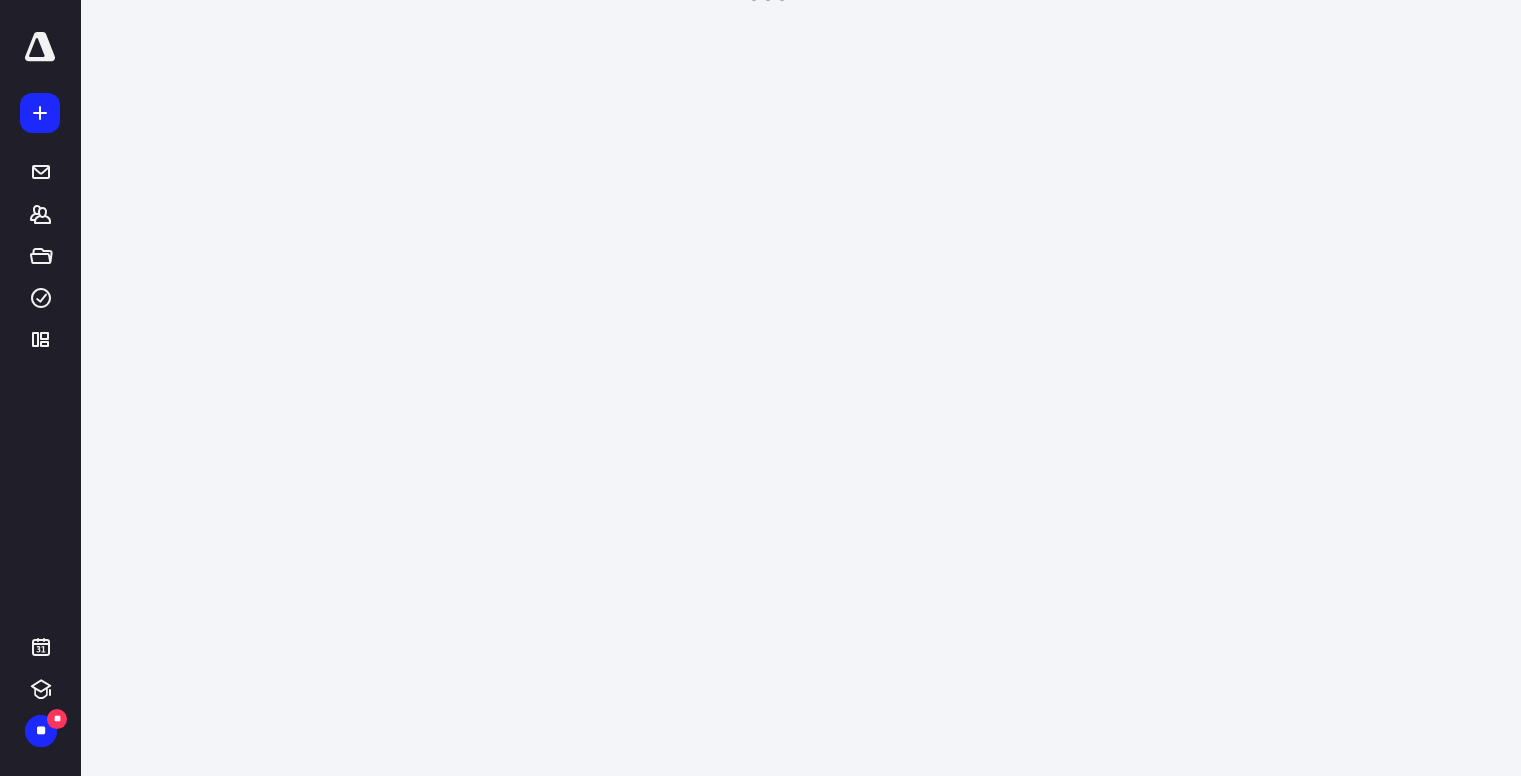 scroll, scrollTop: 0, scrollLeft: 0, axis: both 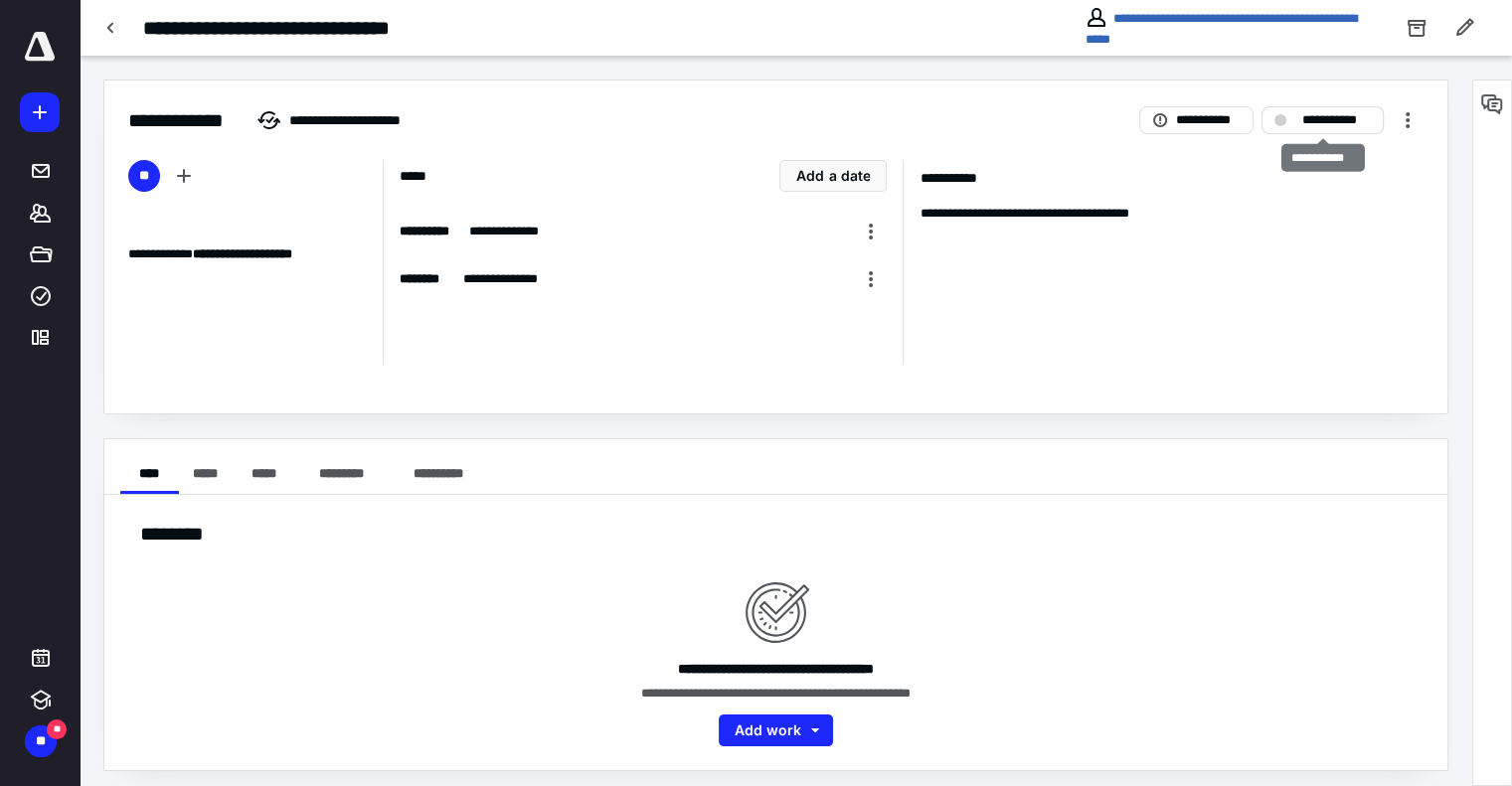 click on "**********" at bounding box center (1336, 120) 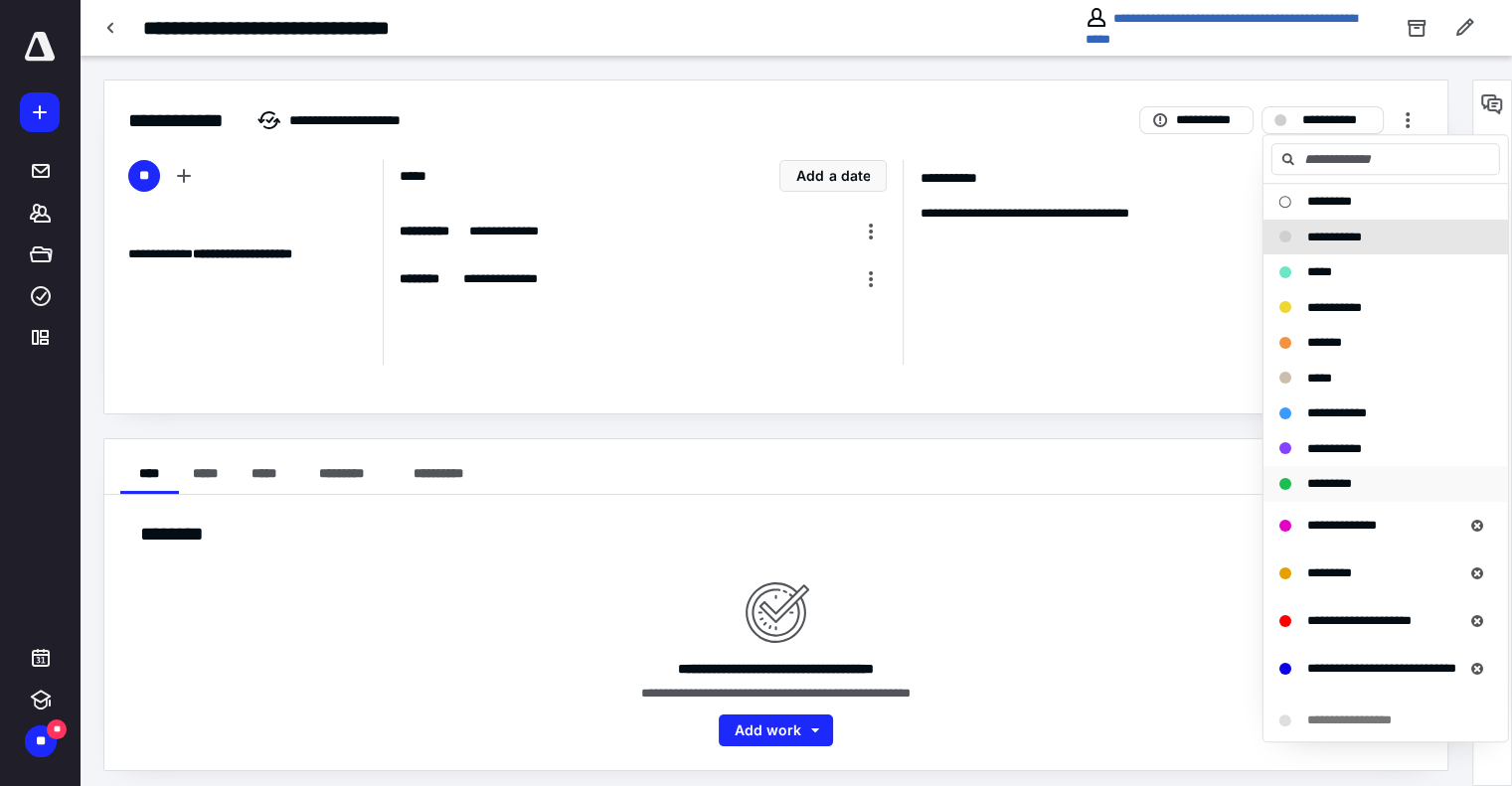 click on "*********" at bounding box center [1329, 483] 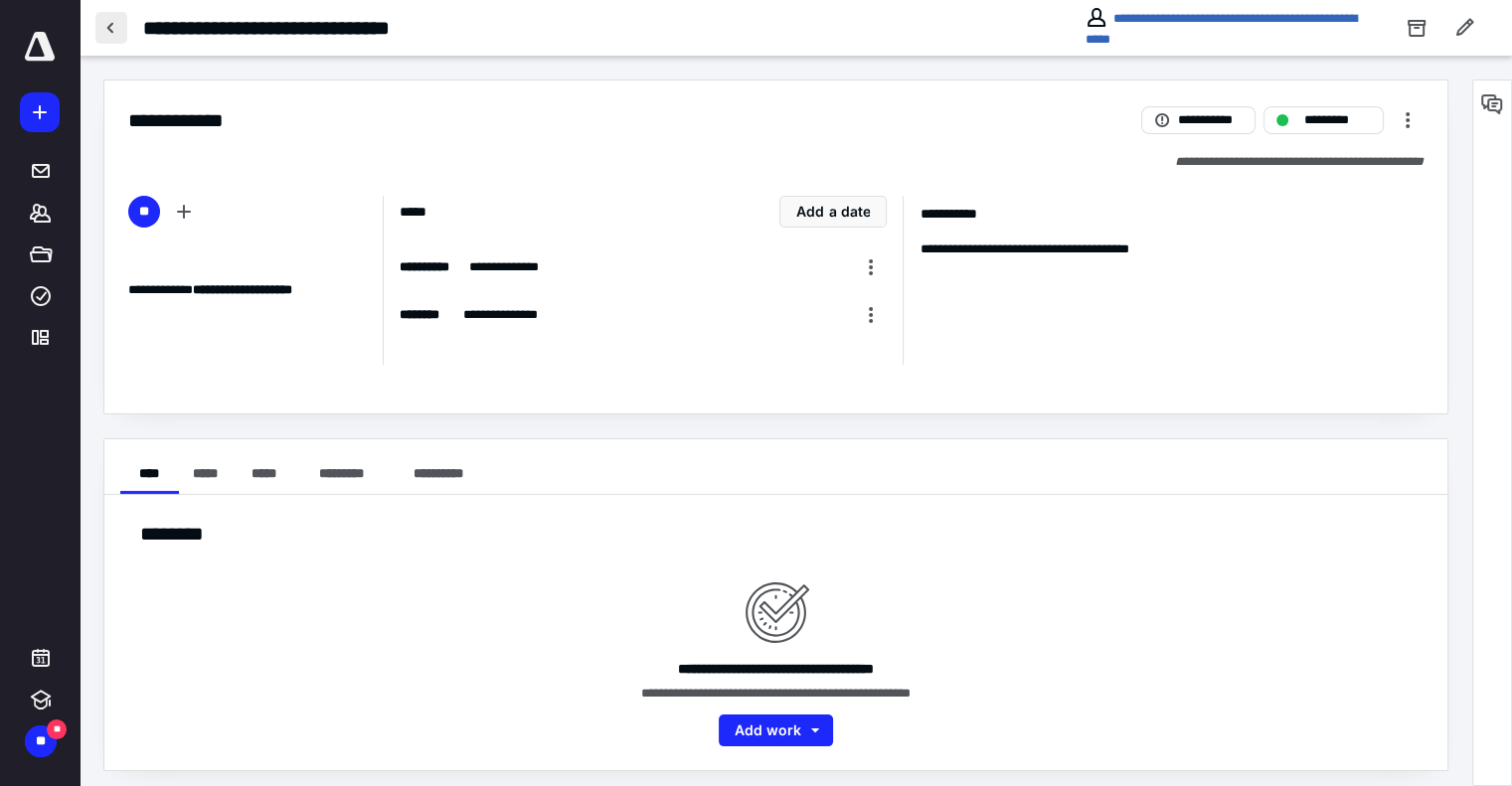 click at bounding box center [111, 28] 